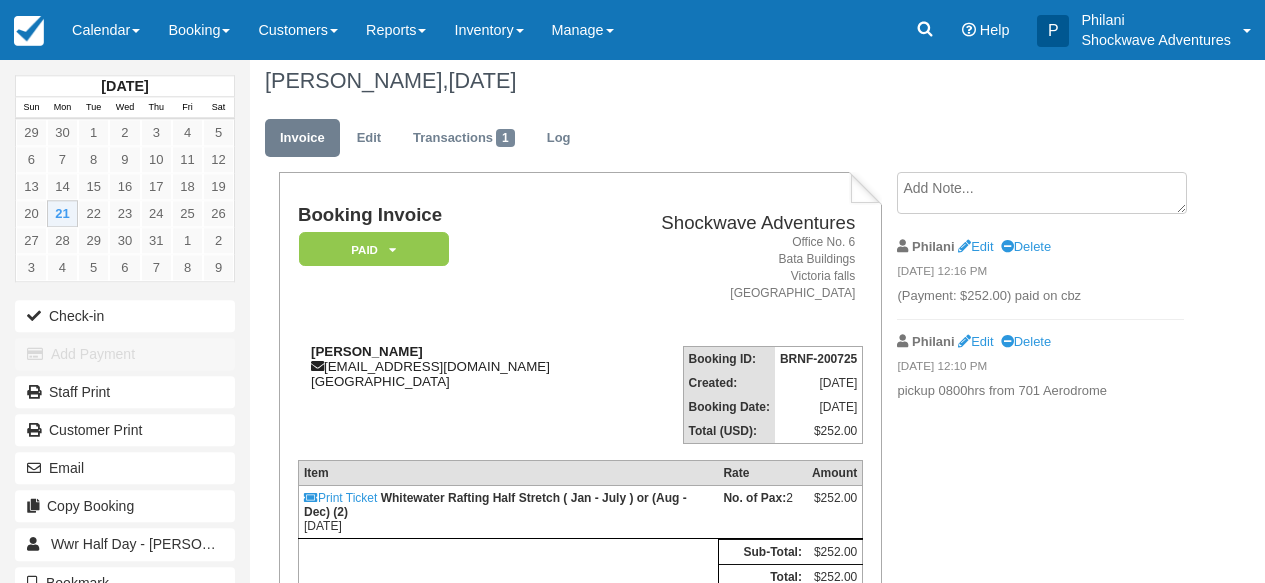 scroll, scrollTop: 0, scrollLeft: 0, axis: both 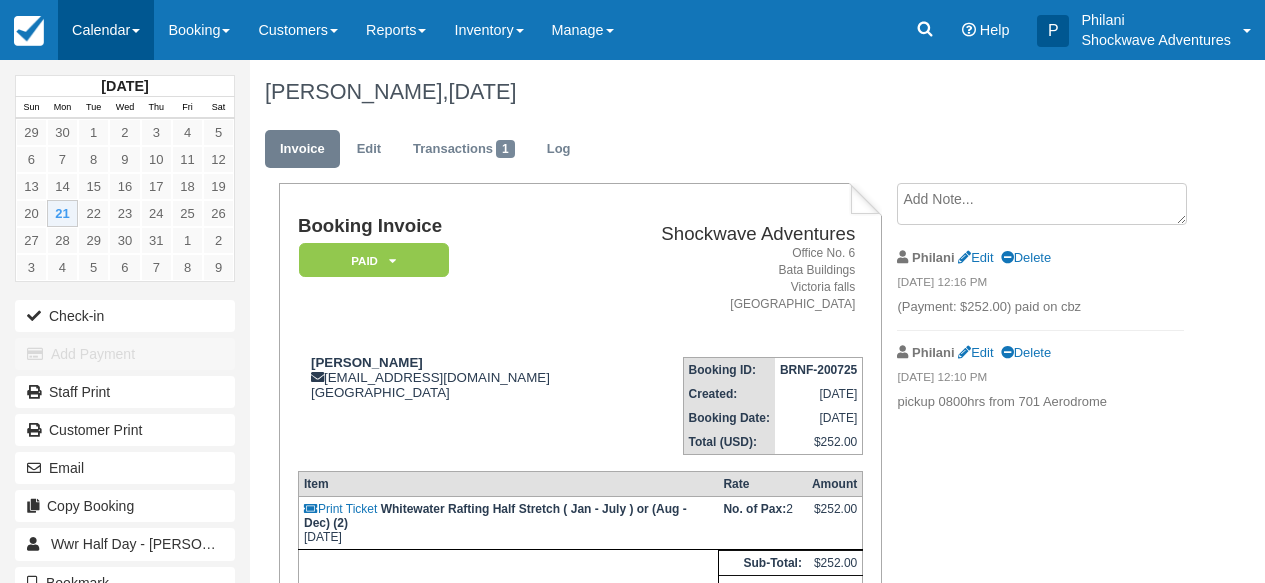 click on "Calendar" at bounding box center (106, 30) 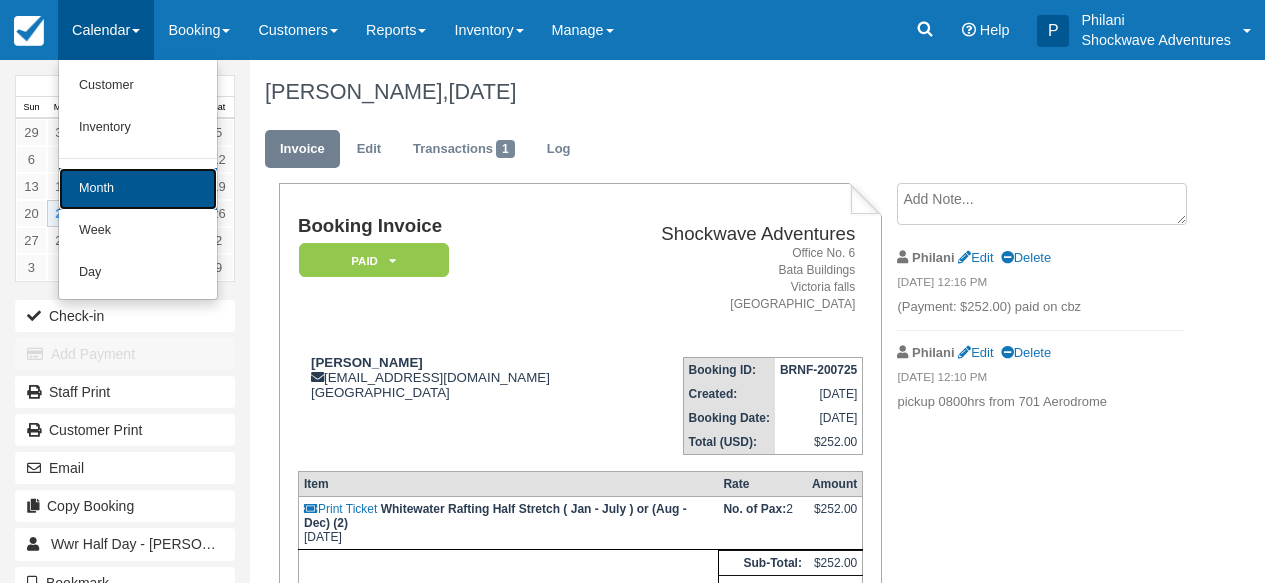 click on "Month" at bounding box center [138, 189] 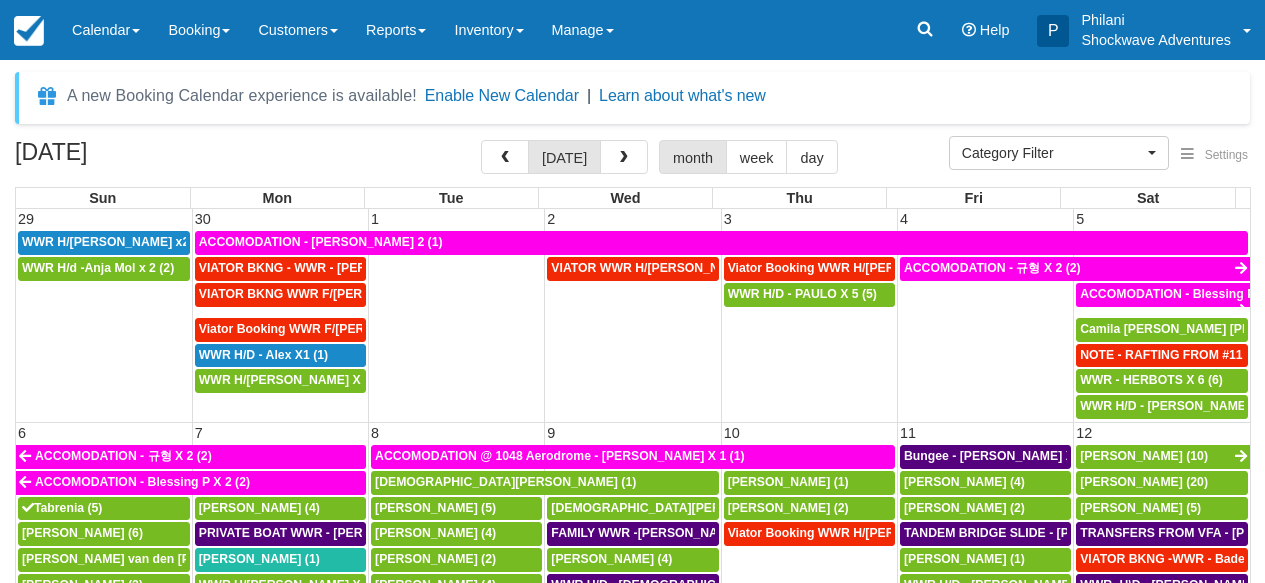 select 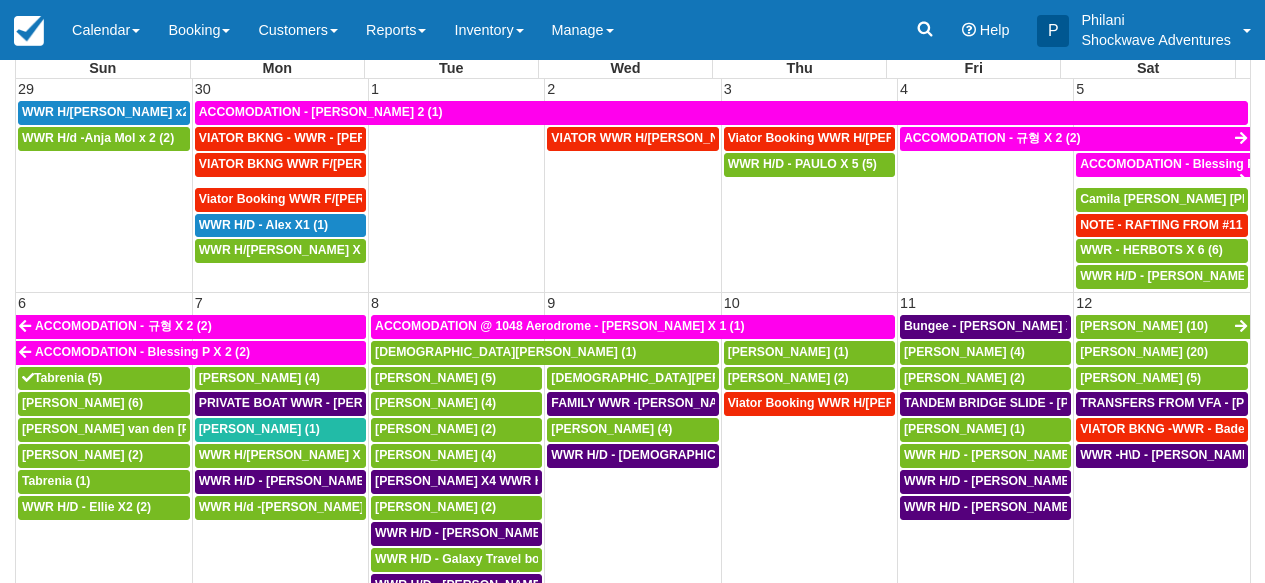 scroll, scrollTop: 598, scrollLeft: 0, axis: vertical 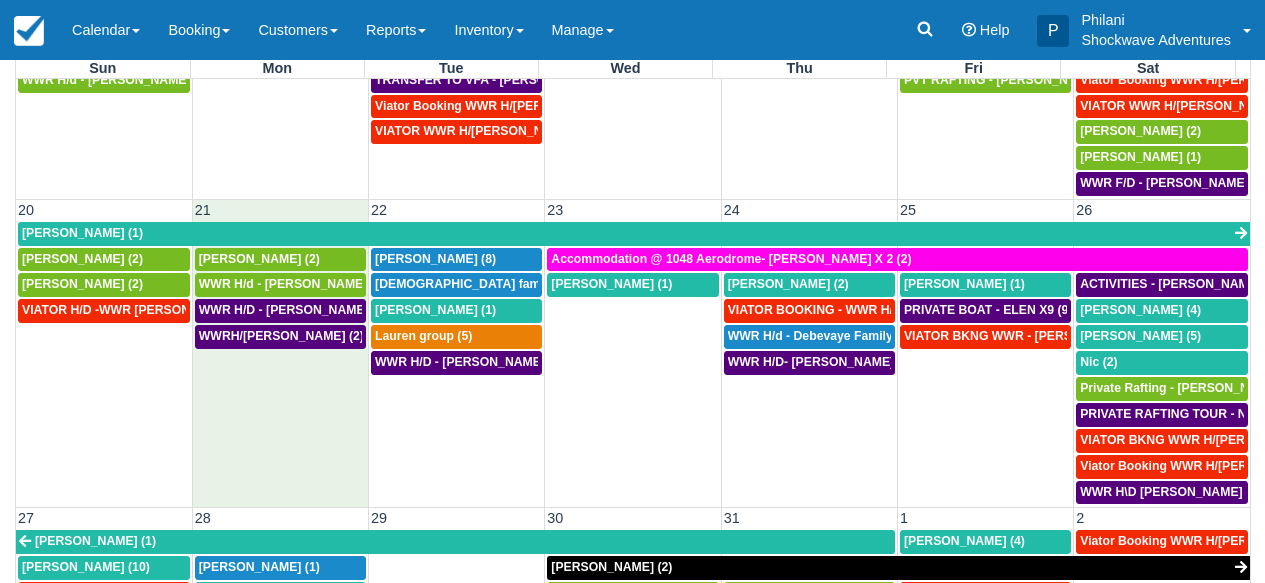 click on "WWRH/D - Simon J Gordons (2)" at bounding box center (280, 414) 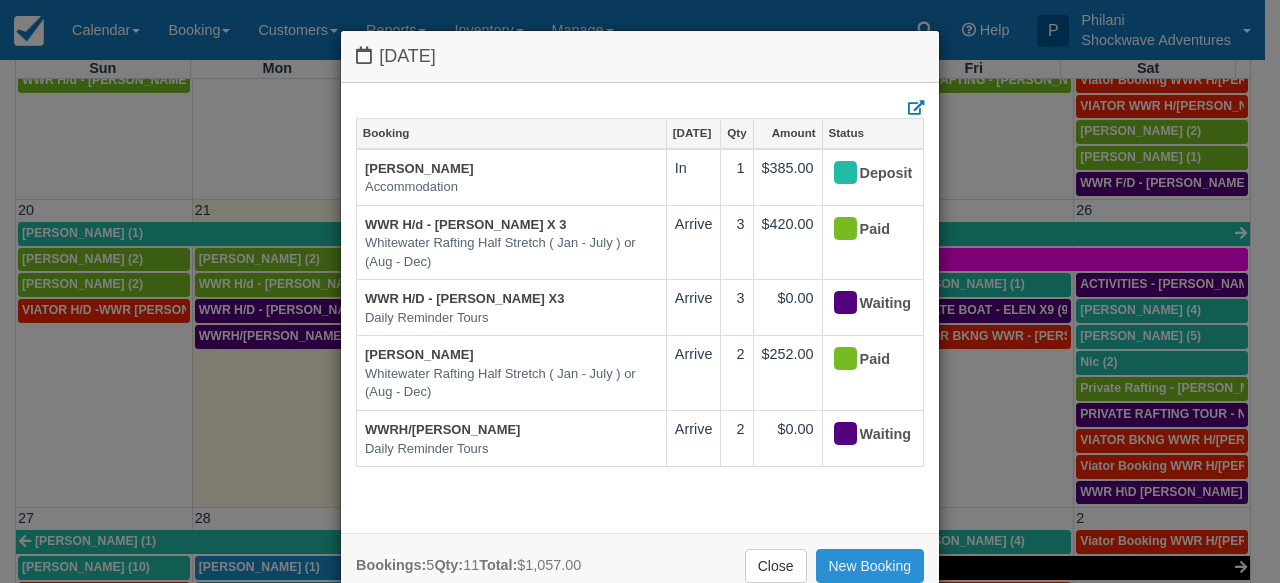click on "New Booking" at bounding box center (870, 566) 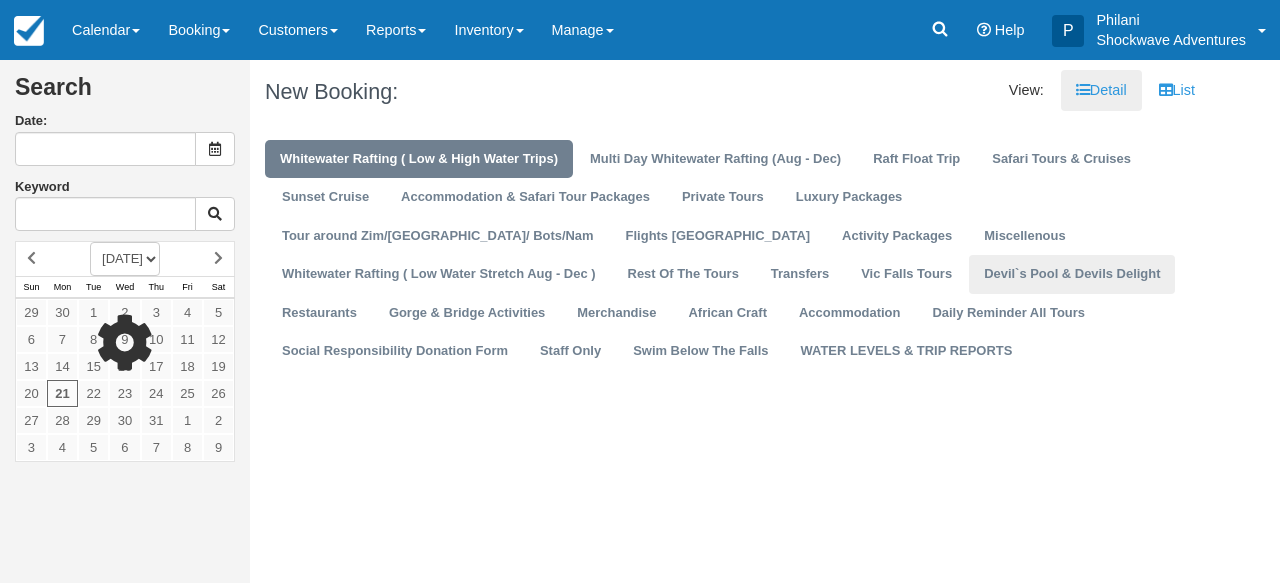 type on "[DATE]" 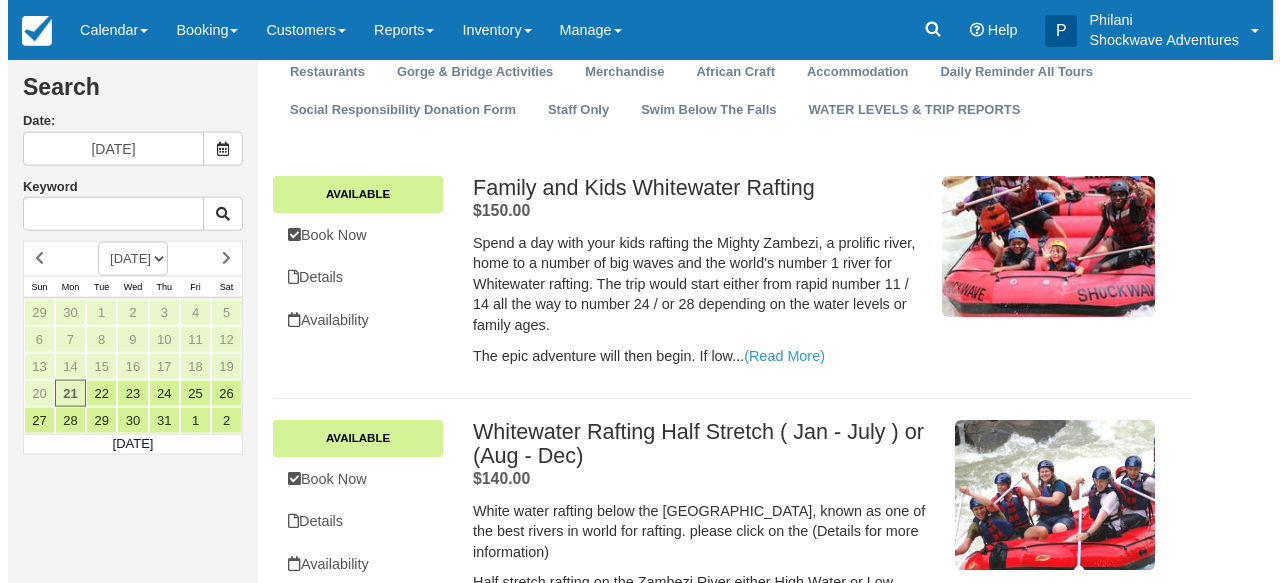 scroll, scrollTop: 336, scrollLeft: 0, axis: vertical 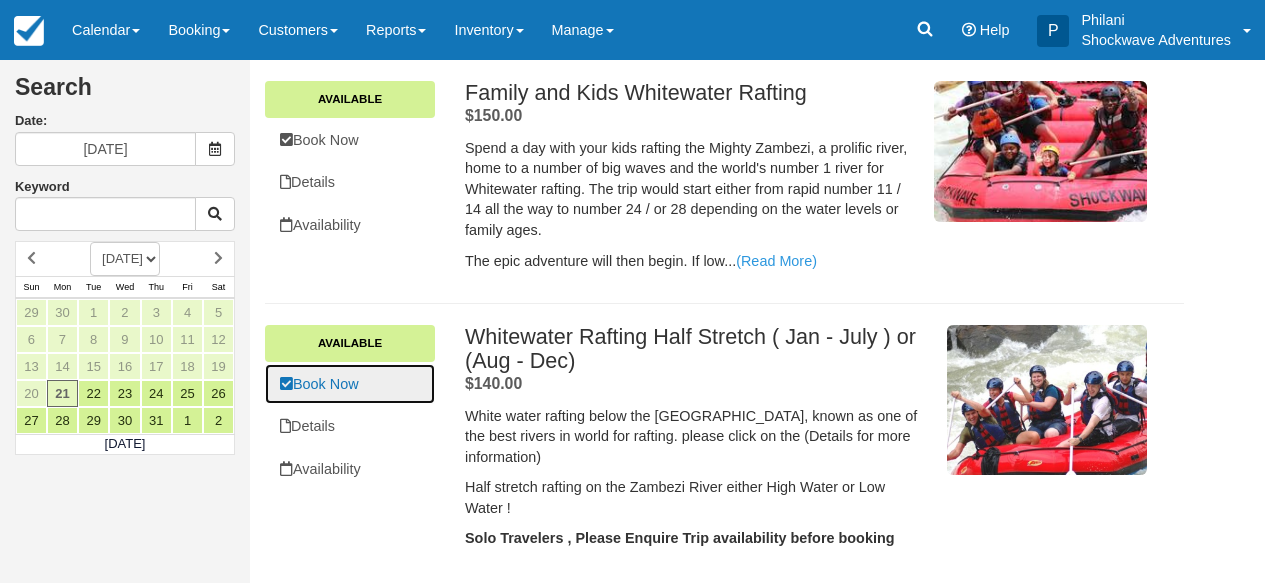 click on "Book Now" at bounding box center [350, 384] 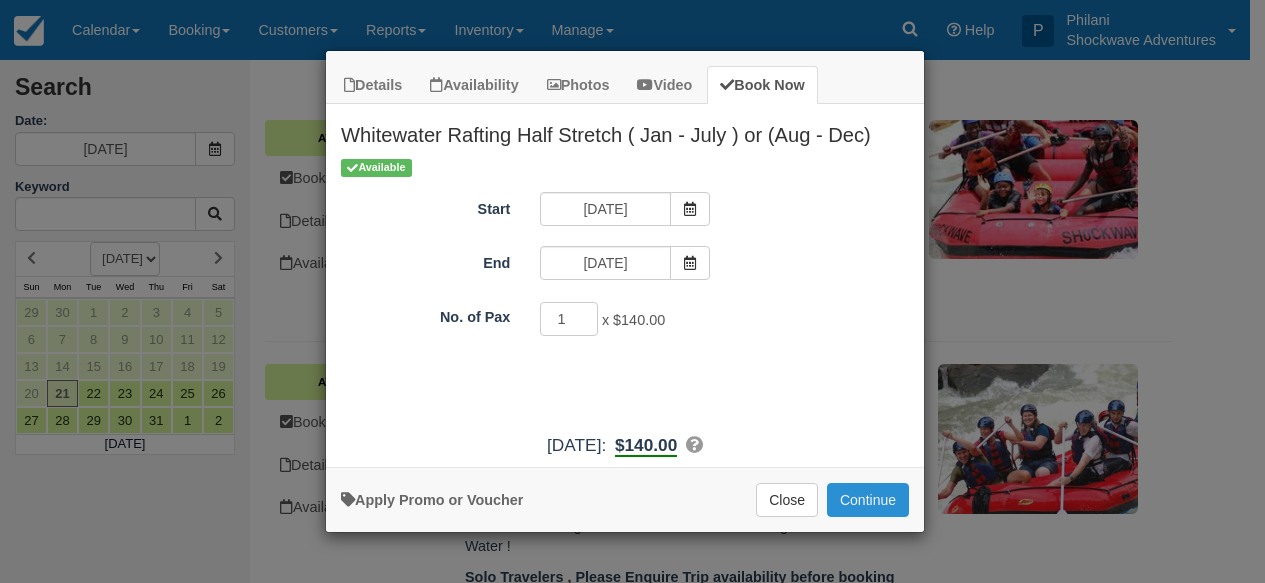click on "Continue" at bounding box center (868, 500) 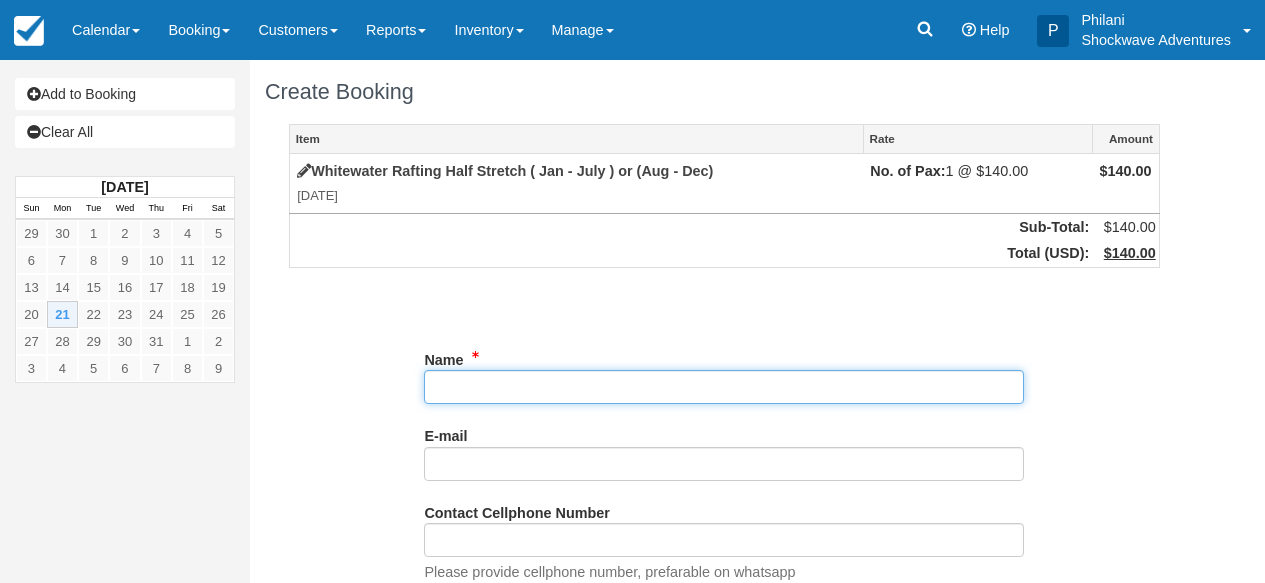 click on "Name" at bounding box center (724, 387) 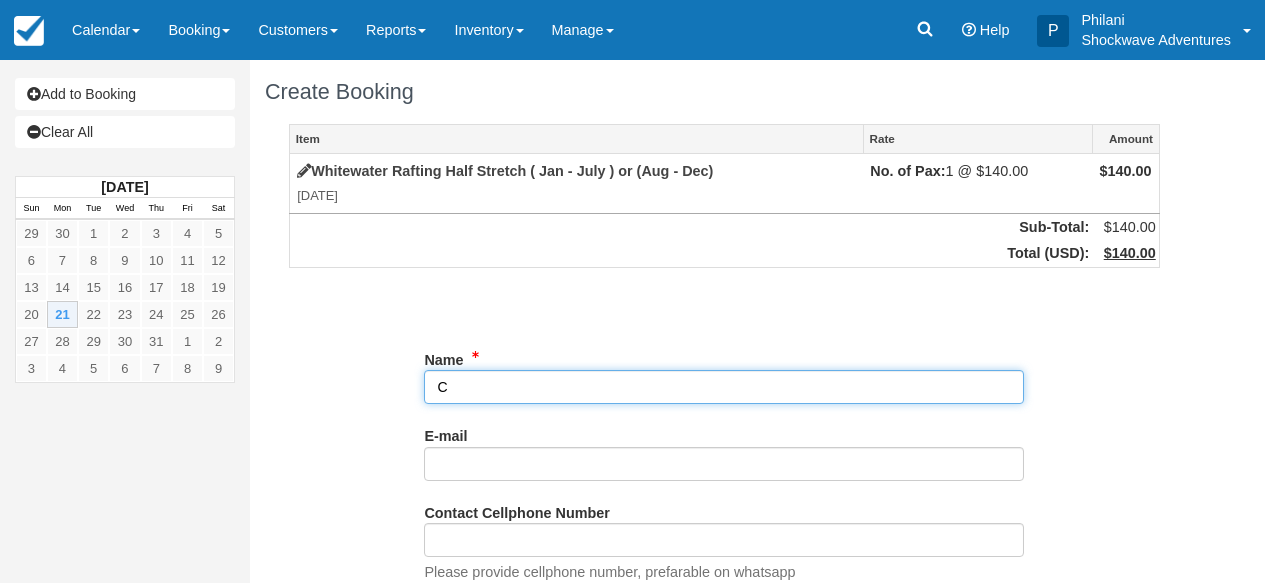 scroll, scrollTop: 0, scrollLeft: 0, axis: both 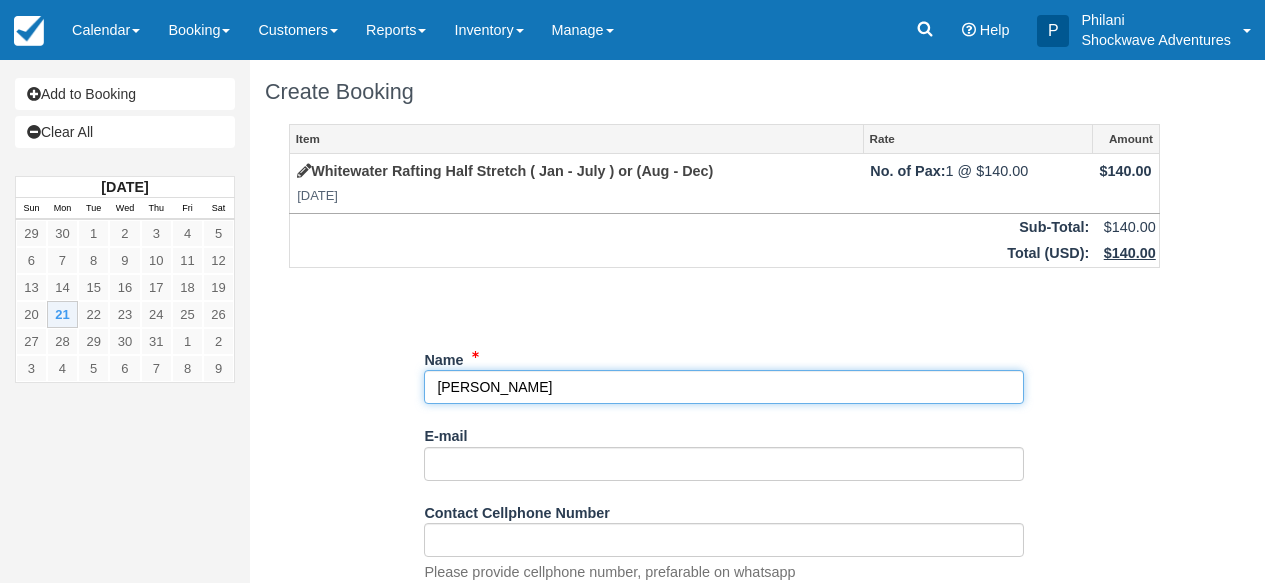 type on "Clarabelle Watson" 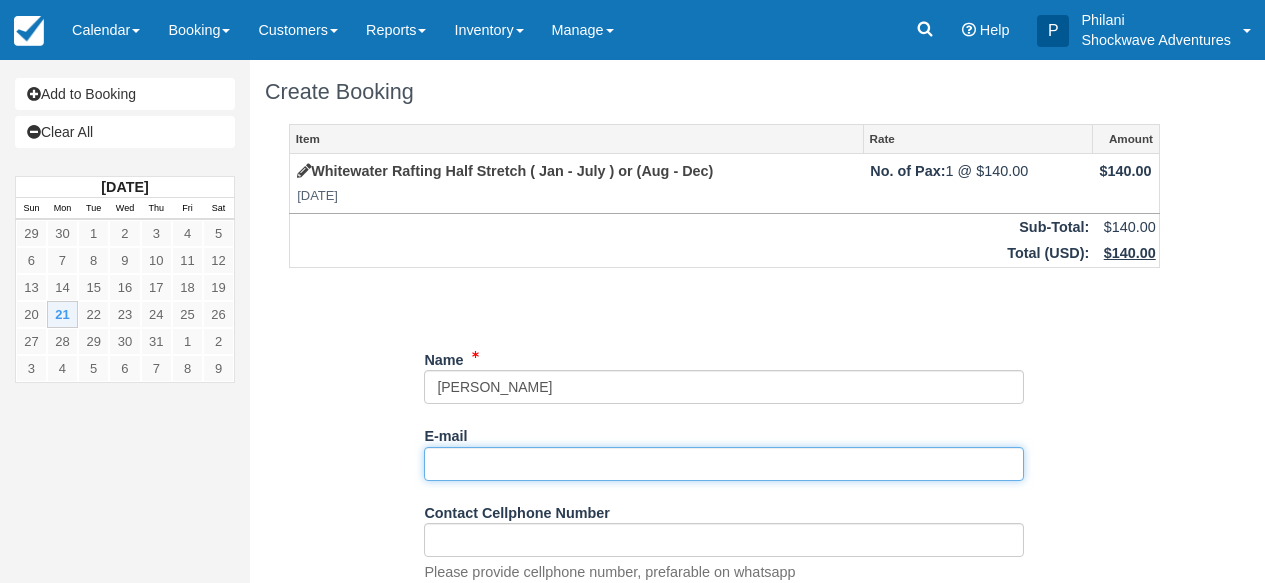 click on "E-mail" at bounding box center (724, 464) 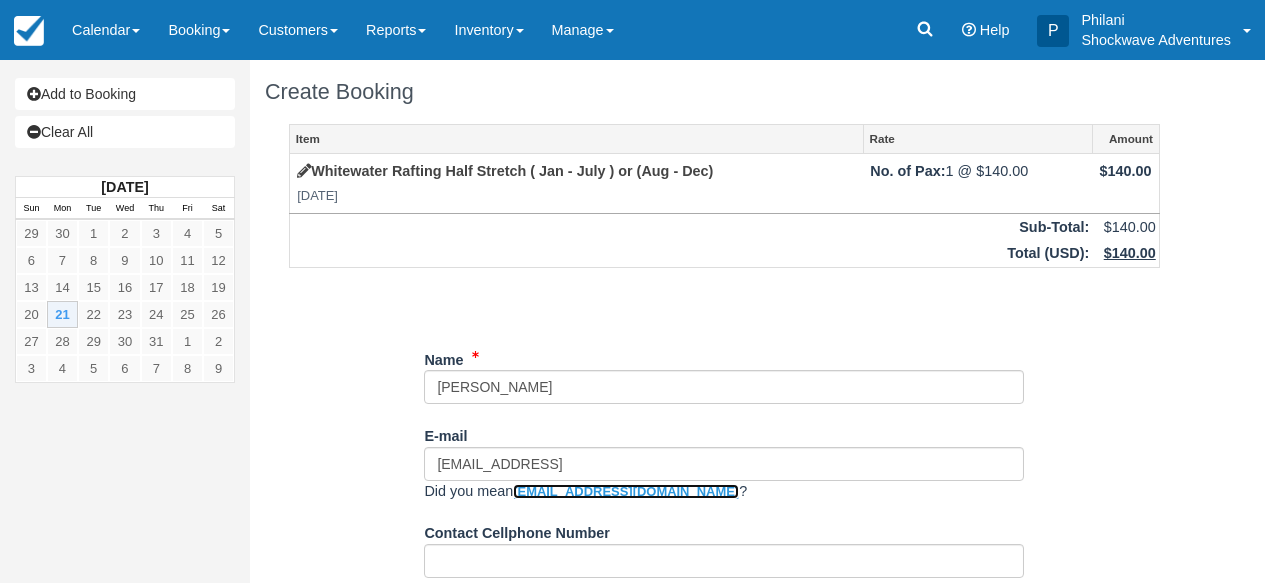 click on "clarebellew@icloud.com" at bounding box center [626, 491] 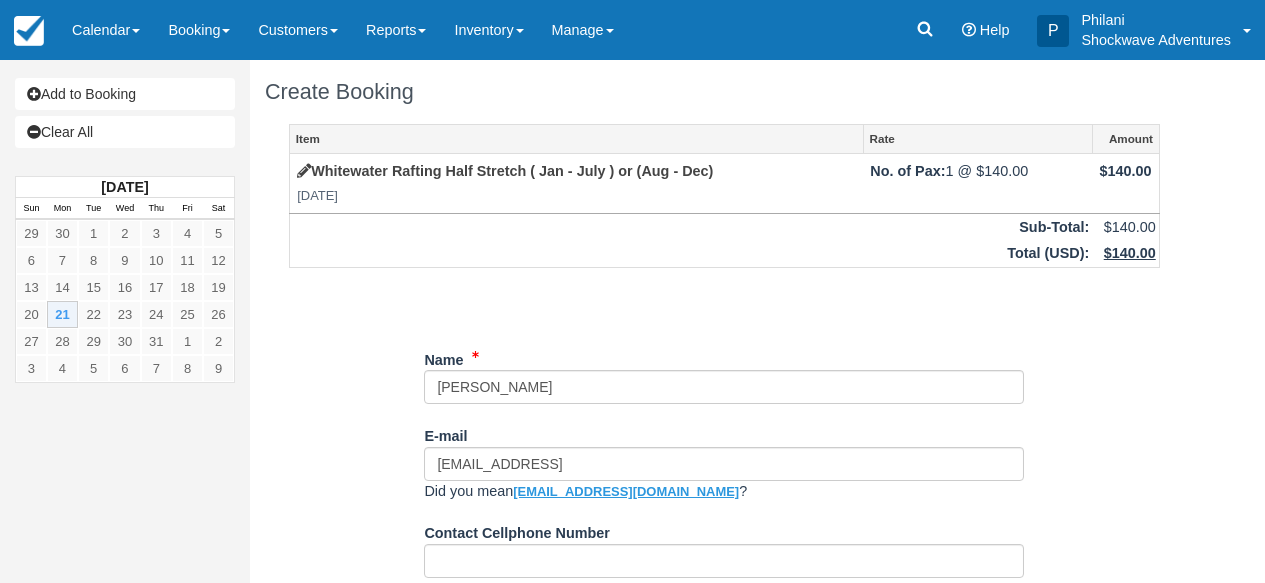 type on "clarebellew@icloud.com" 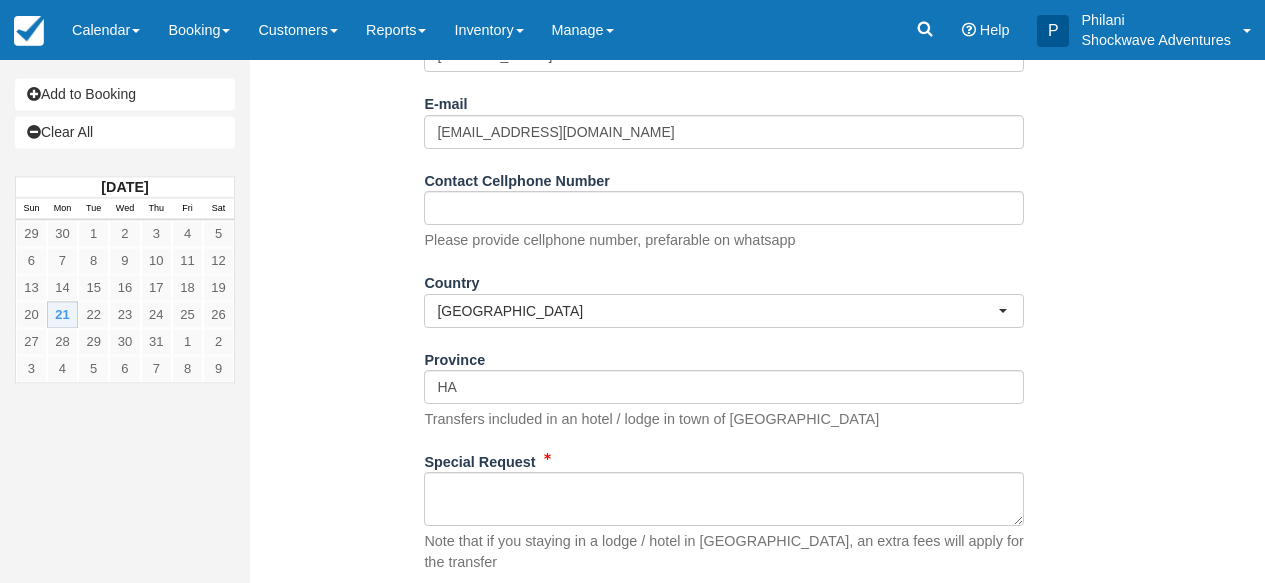 scroll, scrollTop: 352, scrollLeft: 0, axis: vertical 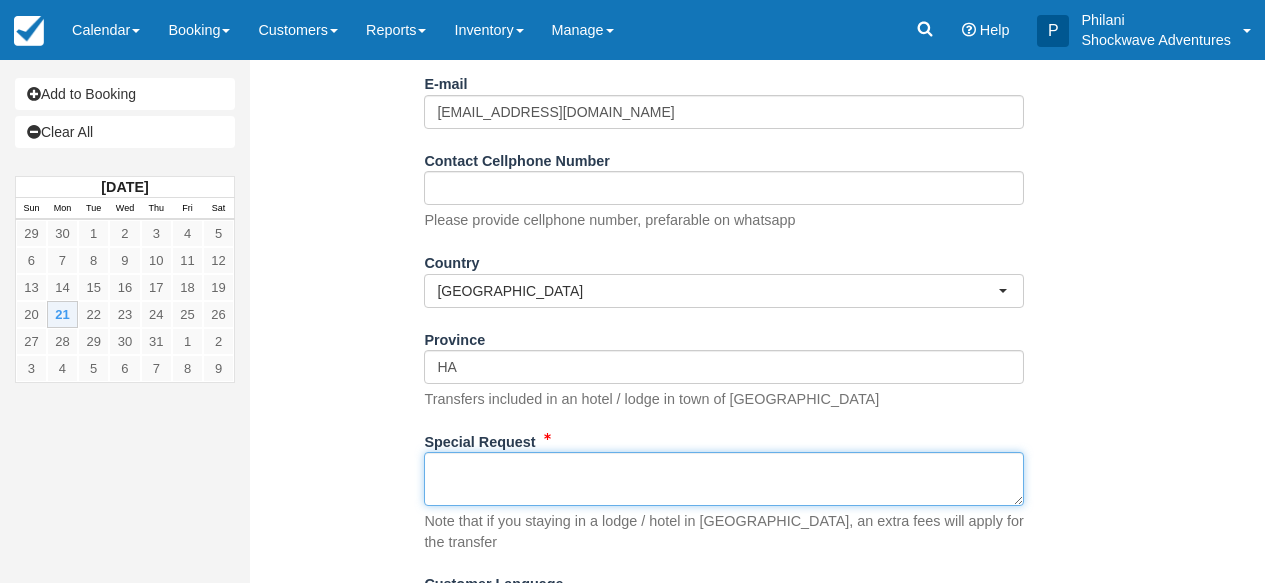 click on "Special Request" at bounding box center [724, 479] 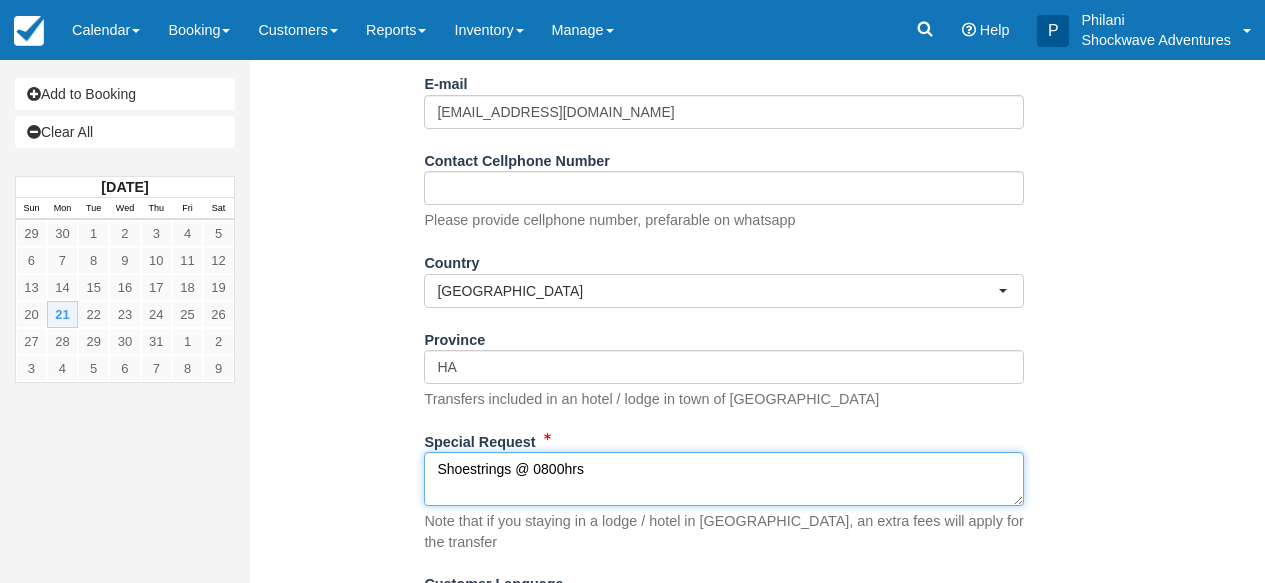 scroll, scrollTop: 451, scrollLeft: 0, axis: vertical 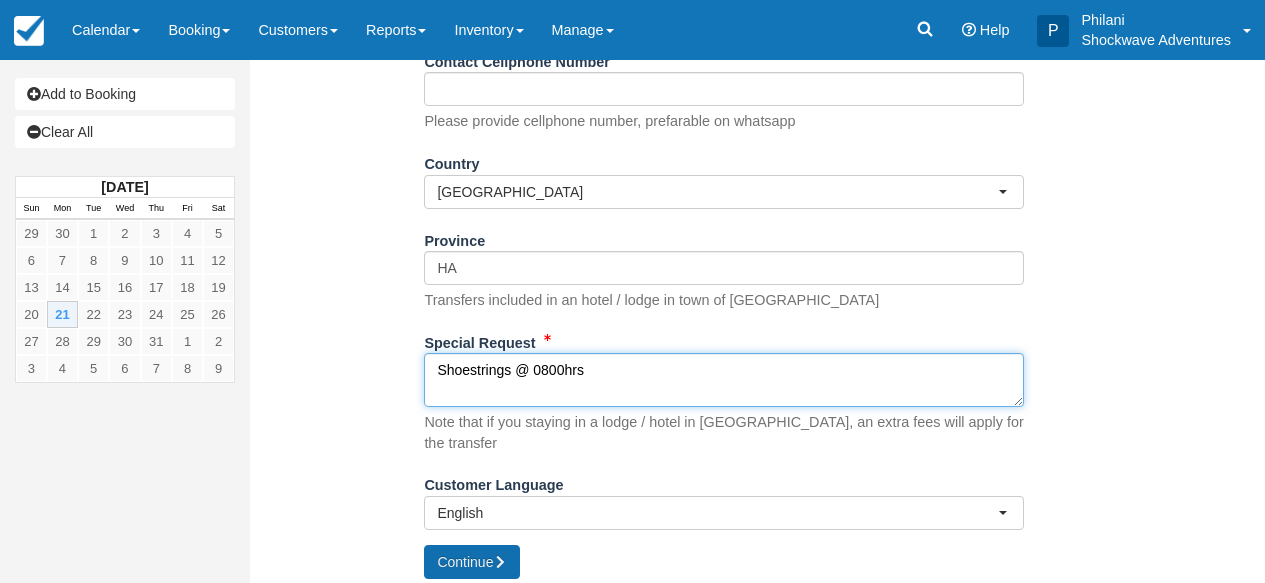 type on "Shoestrings @ 0800hrs" 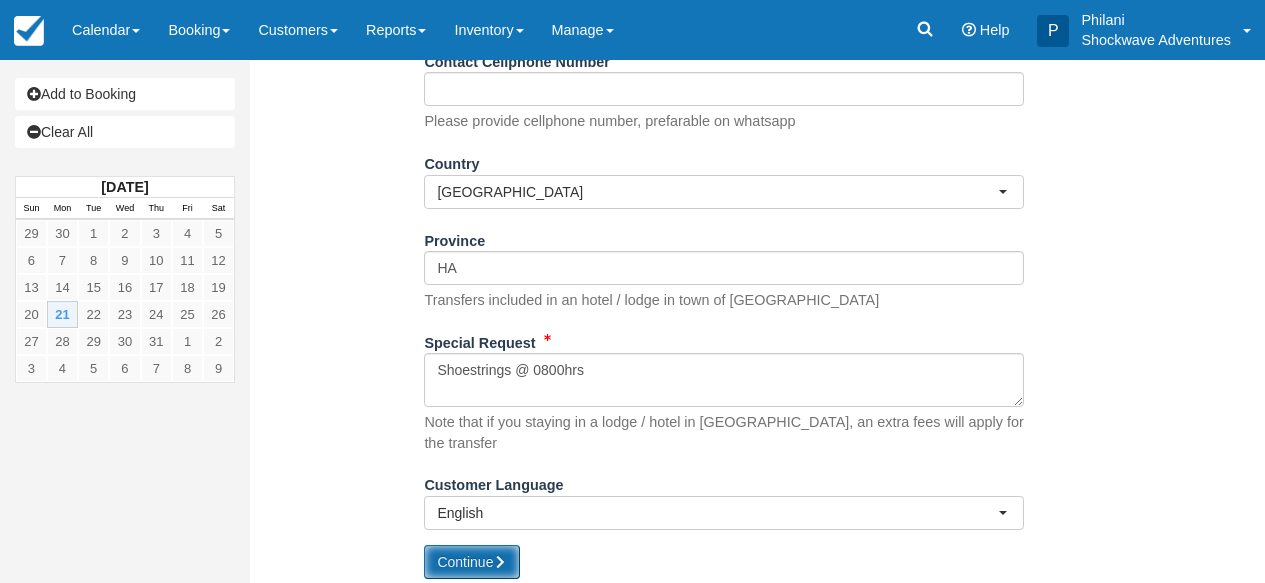click on "Continue" at bounding box center (472, 562) 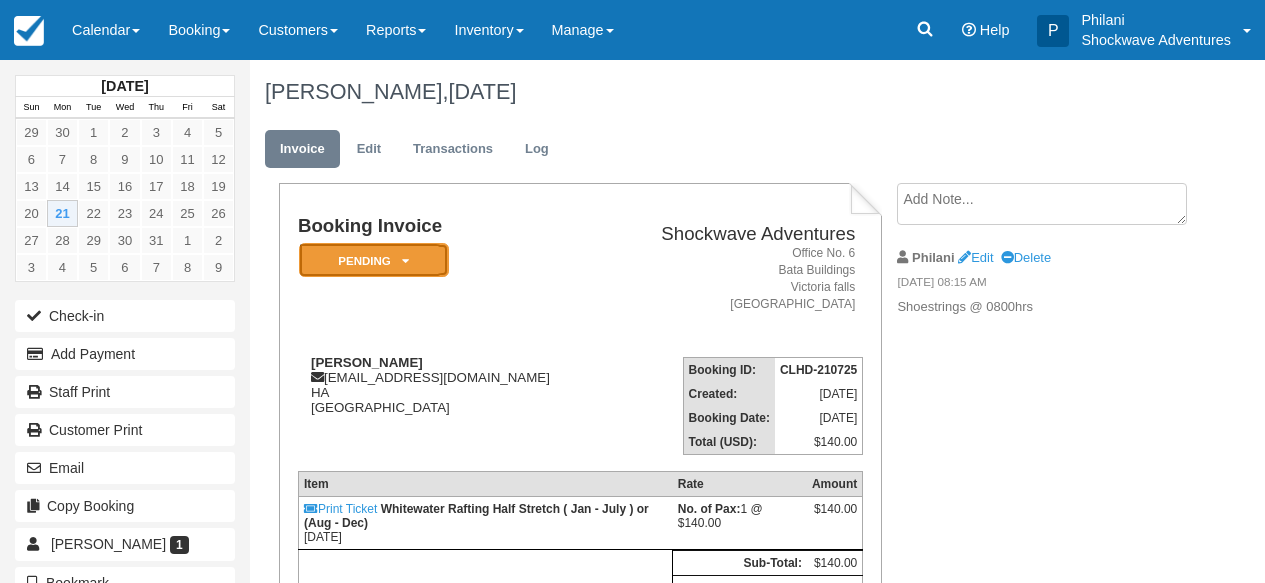 drag, startPoint x: 0, startPoint y: 0, endPoint x: 412, endPoint y: 224, distance: 468.9563 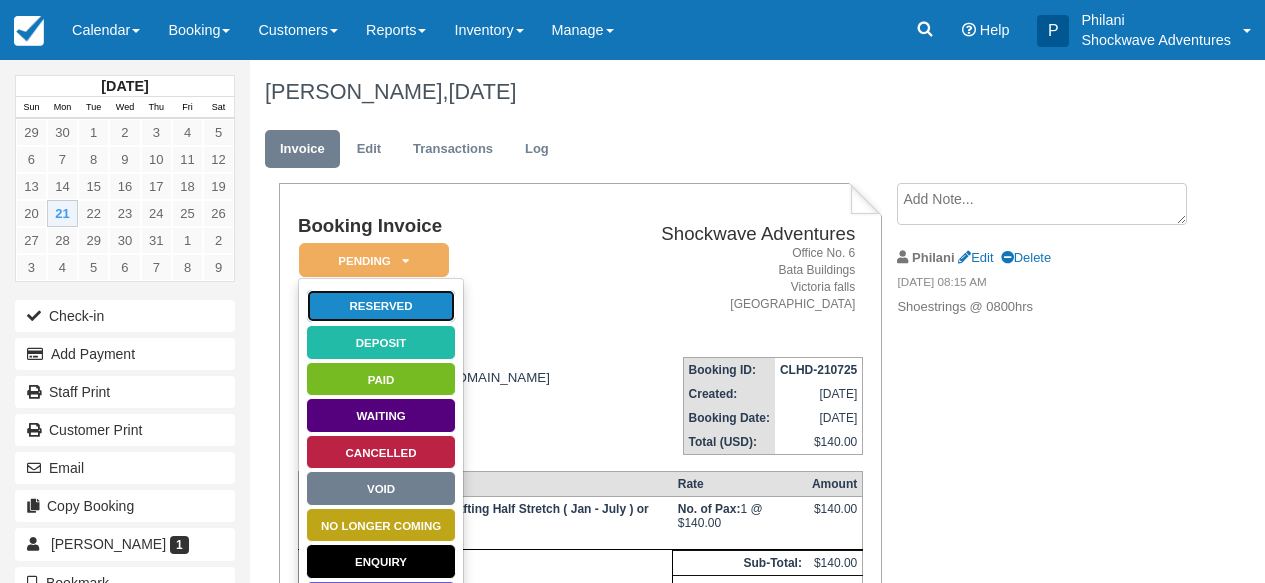 click on "Reserved" at bounding box center (381, 306) 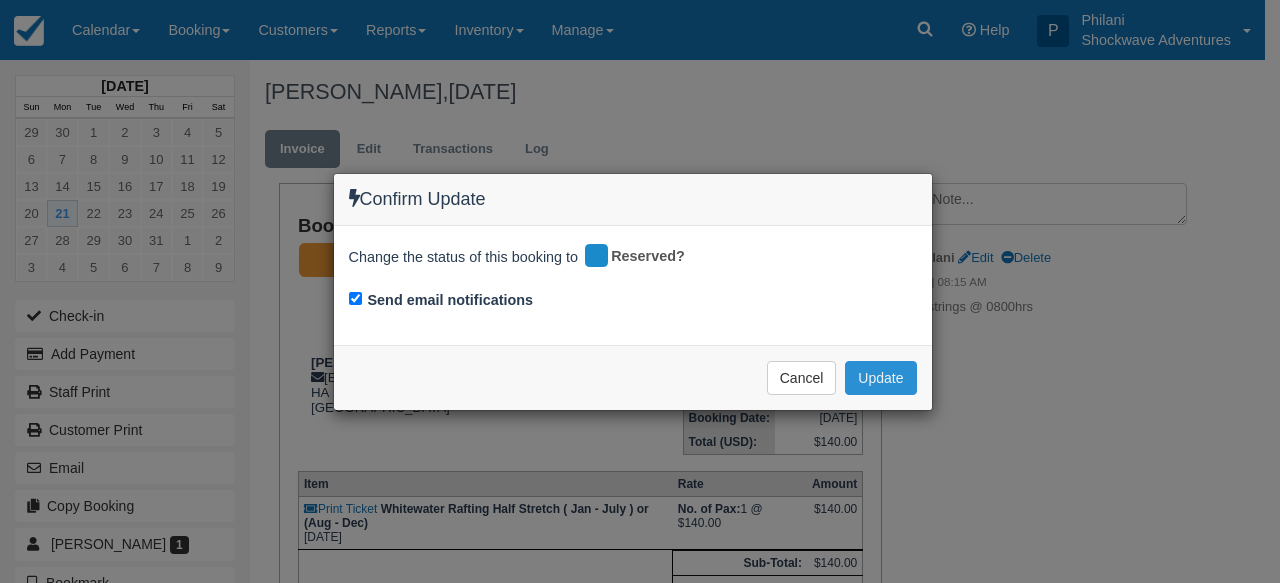 click on "Update" at bounding box center [880, 378] 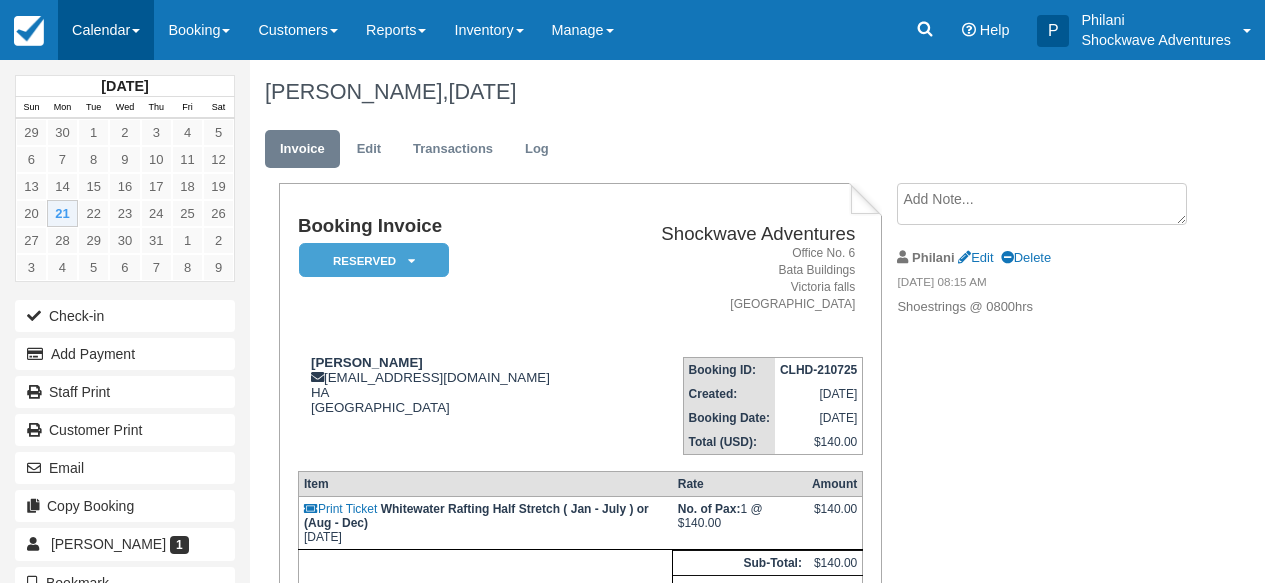 click on "Calendar" at bounding box center (106, 30) 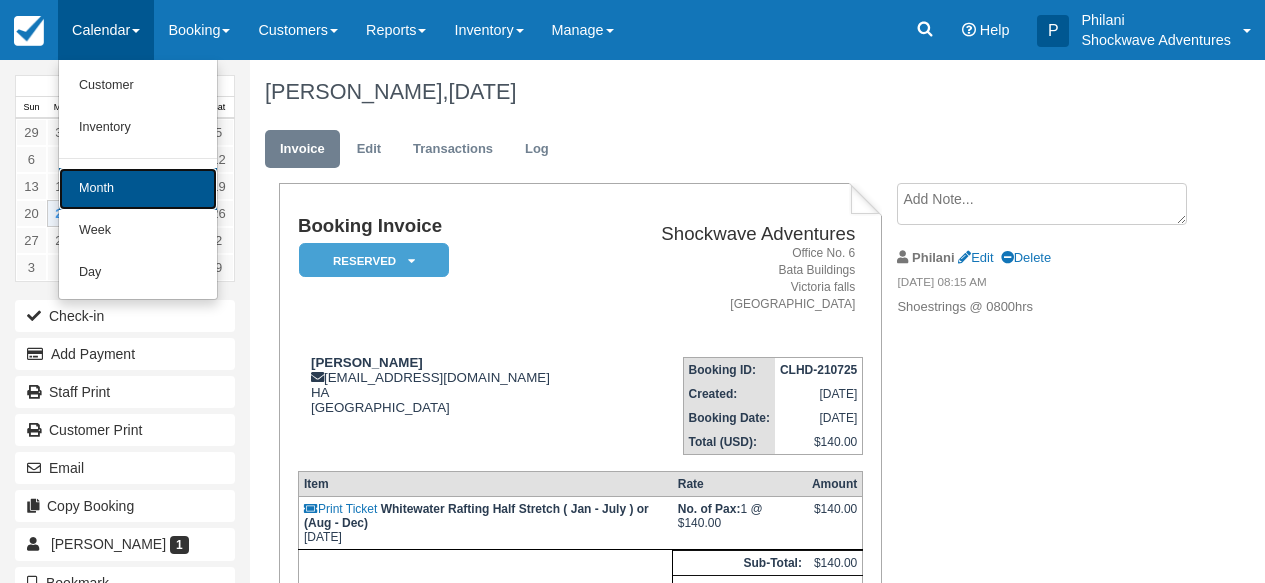 click on "Month" at bounding box center [138, 189] 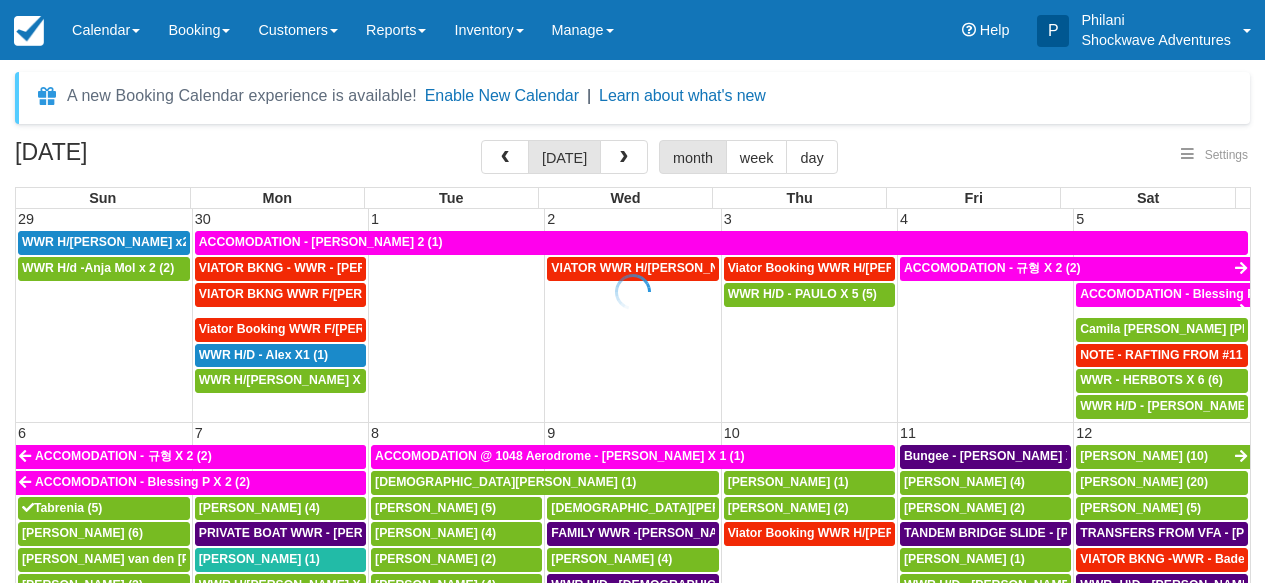 scroll, scrollTop: 265, scrollLeft: 0, axis: vertical 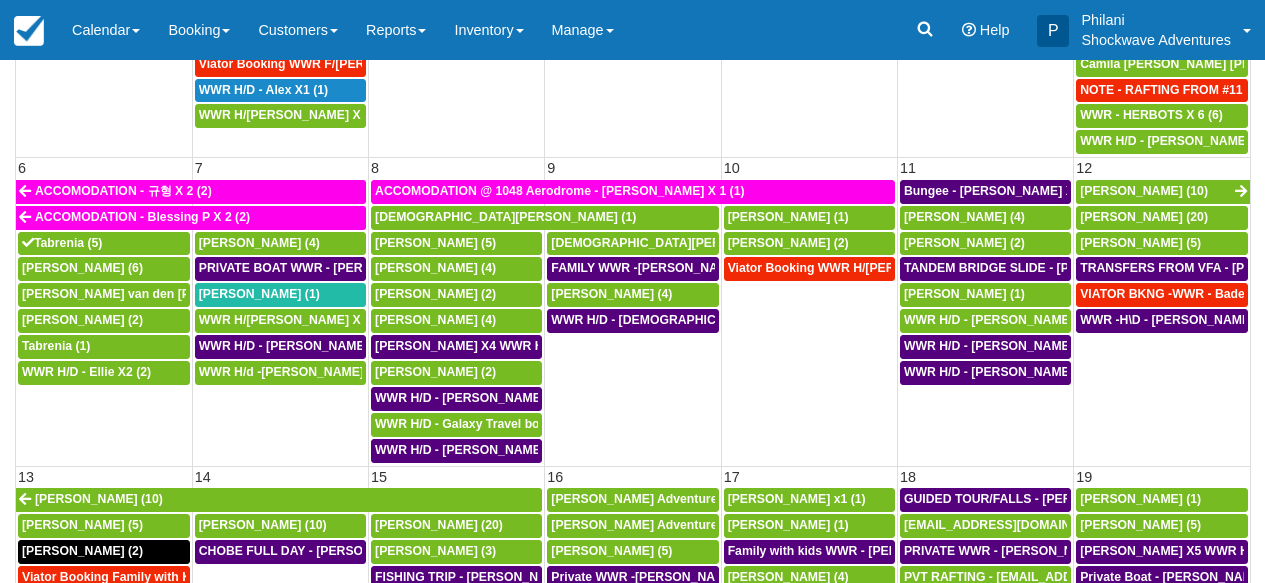 select 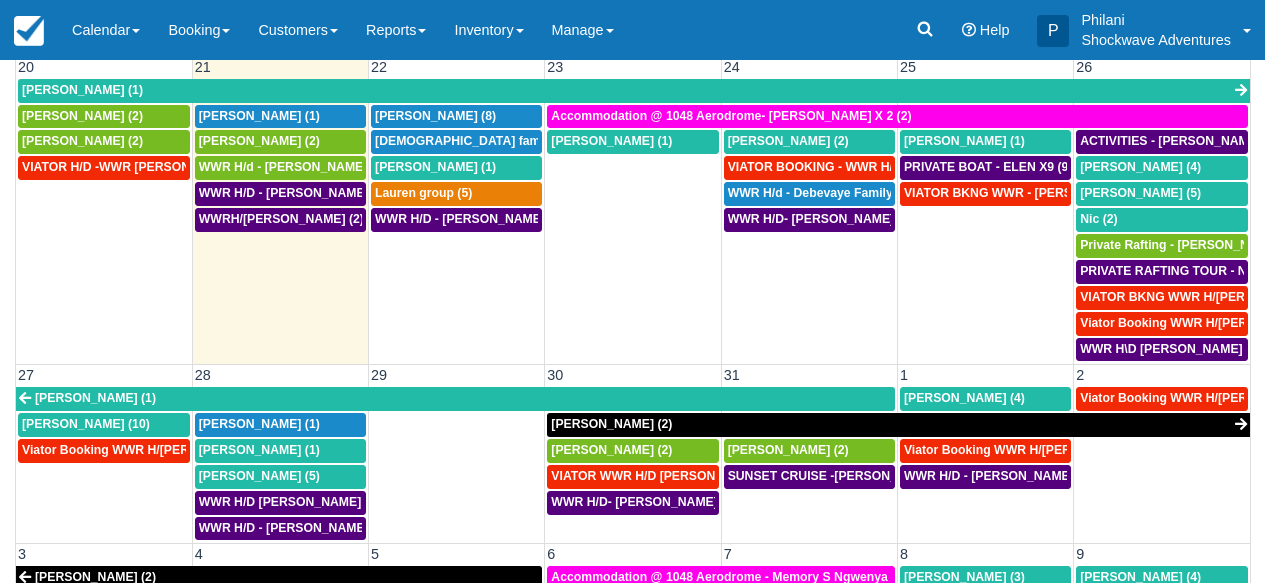 scroll, scrollTop: 666, scrollLeft: 0, axis: vertical 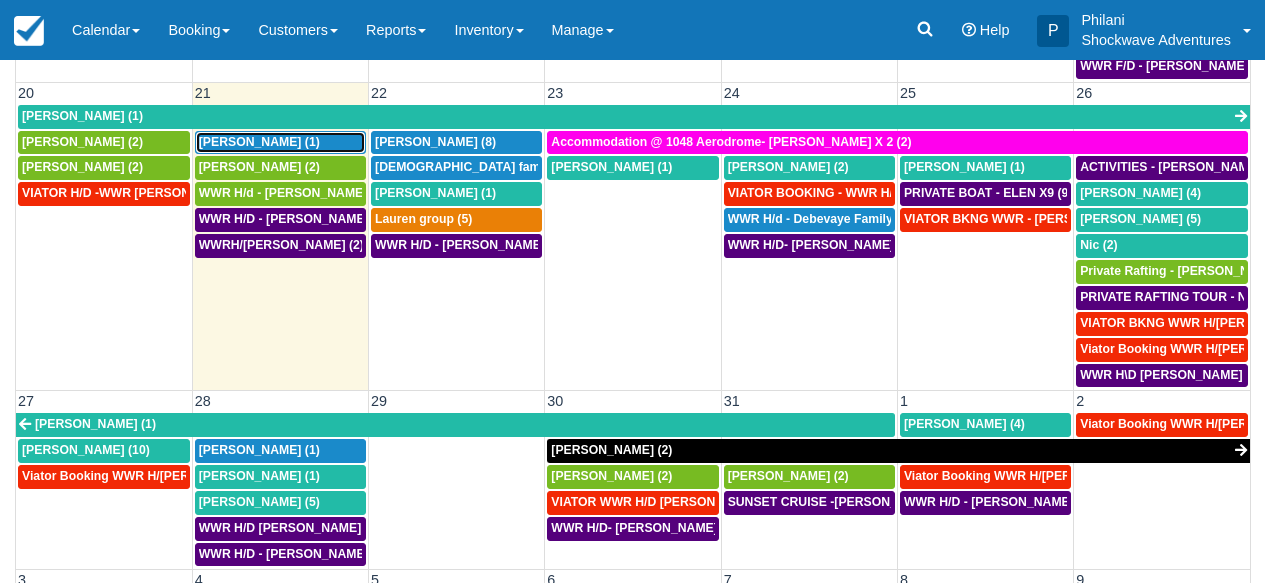 click on "[PERSON_NAME] (1)" at bounding box center (259, 142) 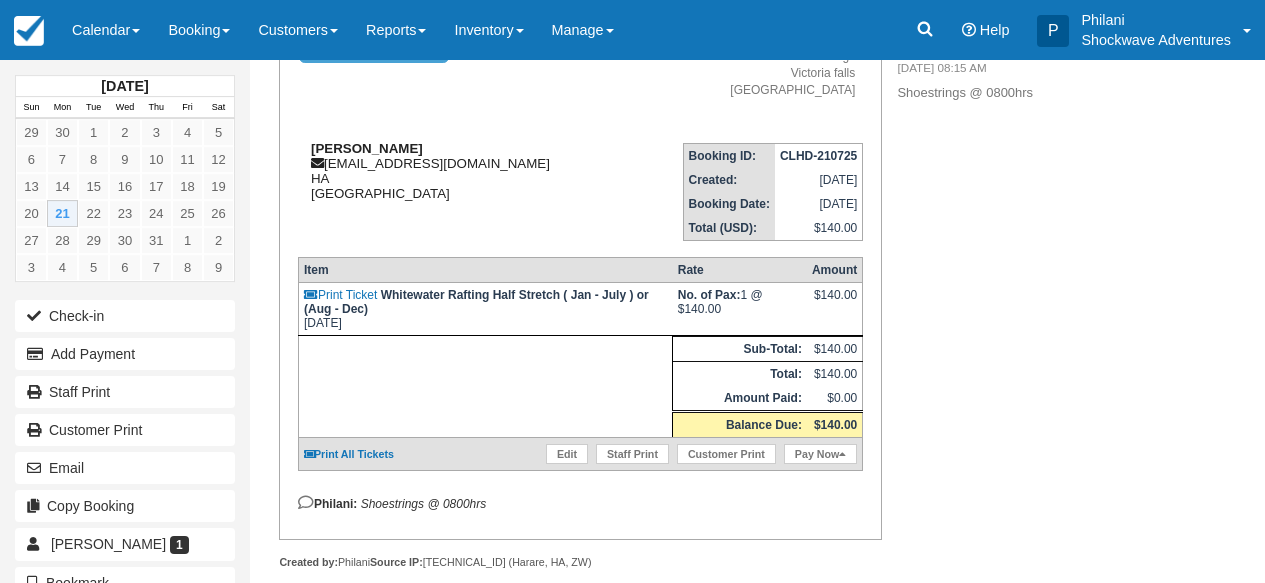 scroll, scrollTop: 266, scrollLeft: 0, axis: vertical 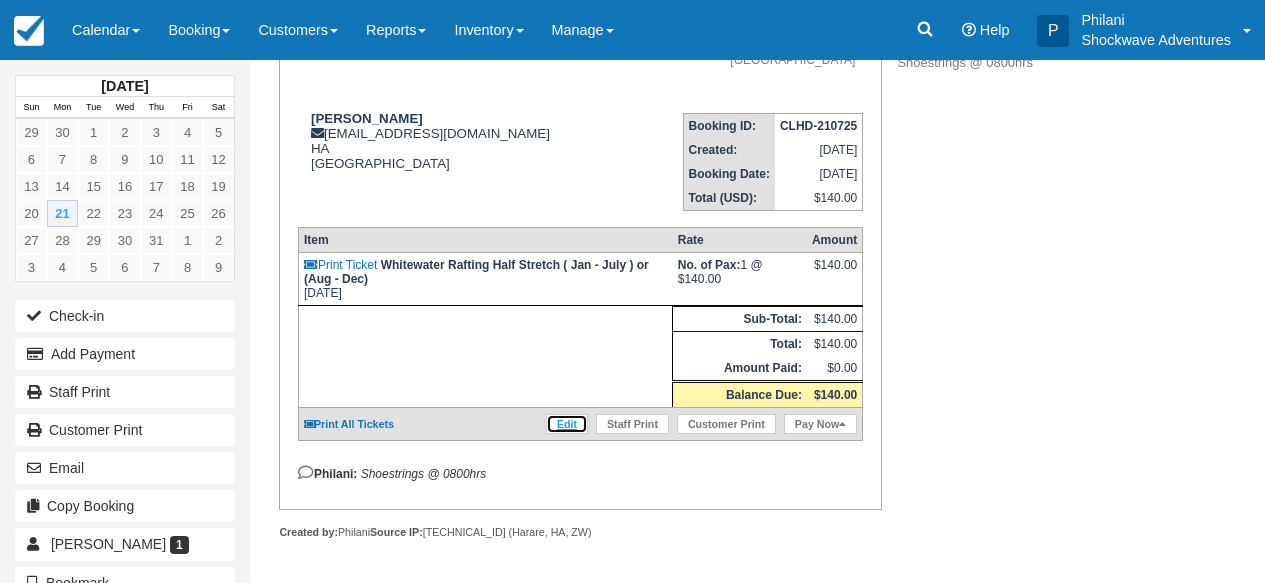 click on "Edit" at bounding box center [567, 424] 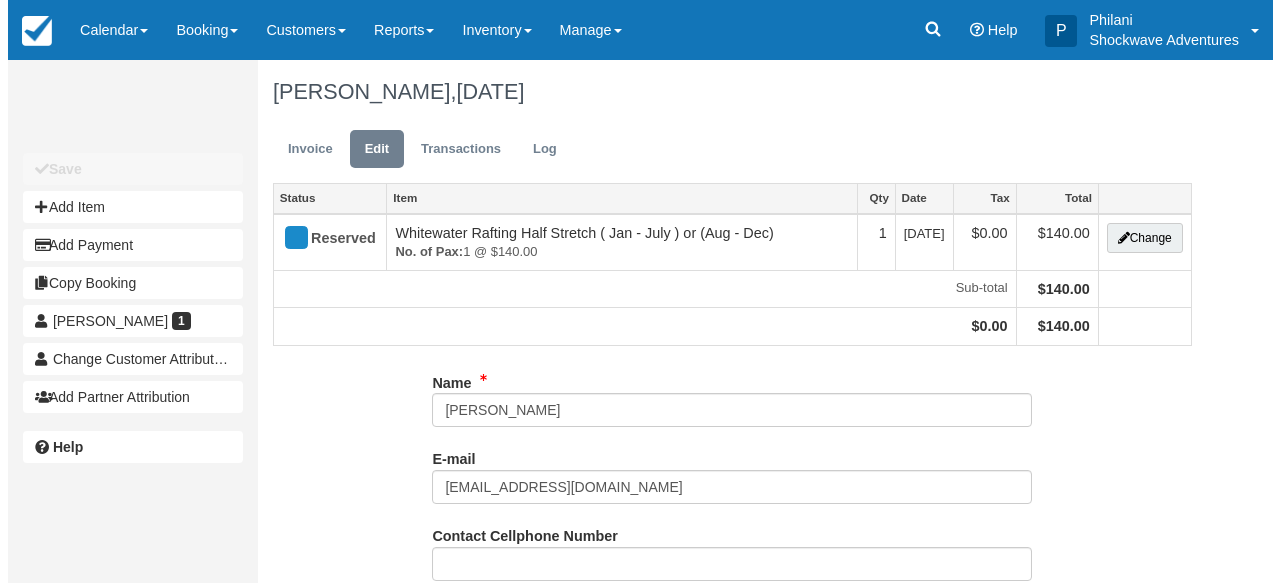 scroll, scrollTop: 0, scrollLeft: 0, axis: both 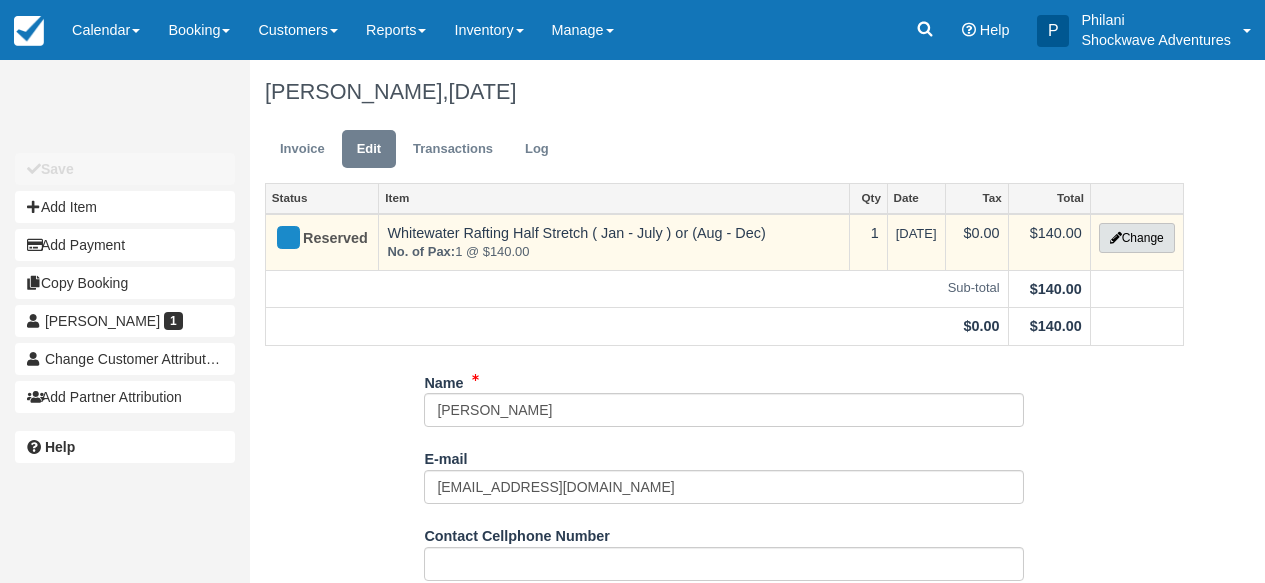 click on "Change" at bounding box center (1137, 238) 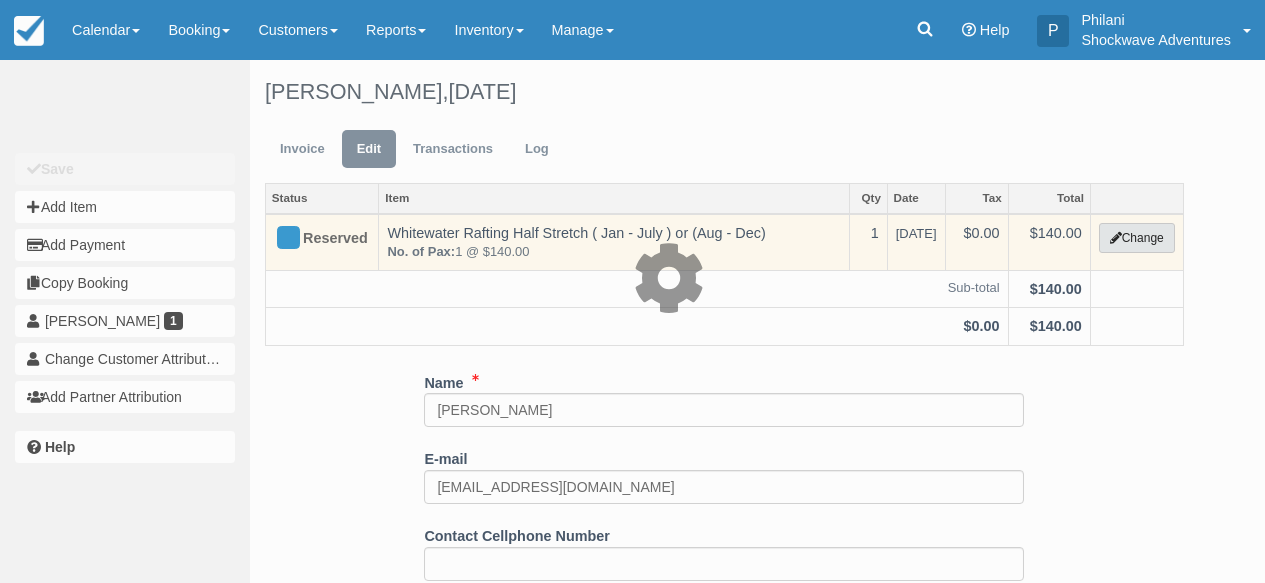 type on "140.00" 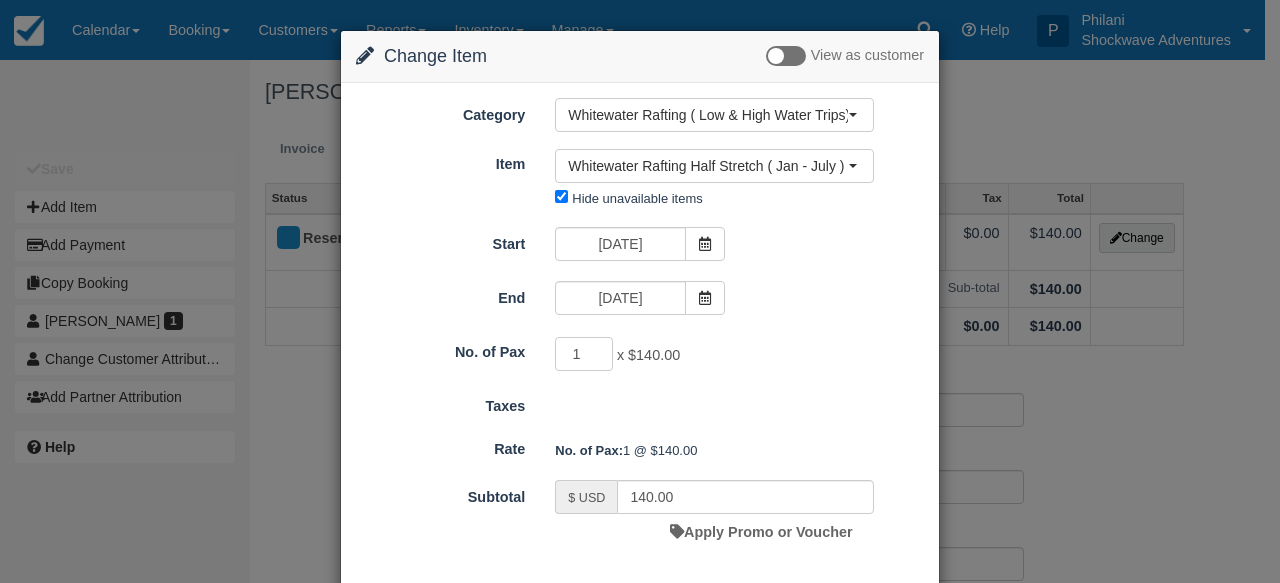 click on "Change Item
Add Item
View as customer
Category
Whitewater Rafting ( Low & High Water Trips)   Whitewater Rafting ( Low & High Water Trips) Multi Day Whitewater Rafting (Aug - Dec) Raft Float Trip Safari Tours & Cruises Sunset Cruise Accommodation & Safari Tour Packages Private Tours Luxury Packages Tour around Zim/Zambia/ Bots/Nam Flights Above Falls Activity Packages Miscellenous Whitewater Rafting ( Low Water Stretch Aug - Dec ) Rest Of The Tours Transfers Vic Falls Tours Devil`s Pool & Devils Delight Restaurants Gorge & Bridge Activities Merchandise African Craft 2.5 & 5 Days Whitewater Rafting 5 Days Rafting Special Offer 5 Days Rafting Special Offer 5 Days Rafting Special Offer 5 Days Rafting Special Offer 5 Days Whitewater Rafting Accommodation Daily Reminder All Tours Staff Only" at bounding box center (640, 291) 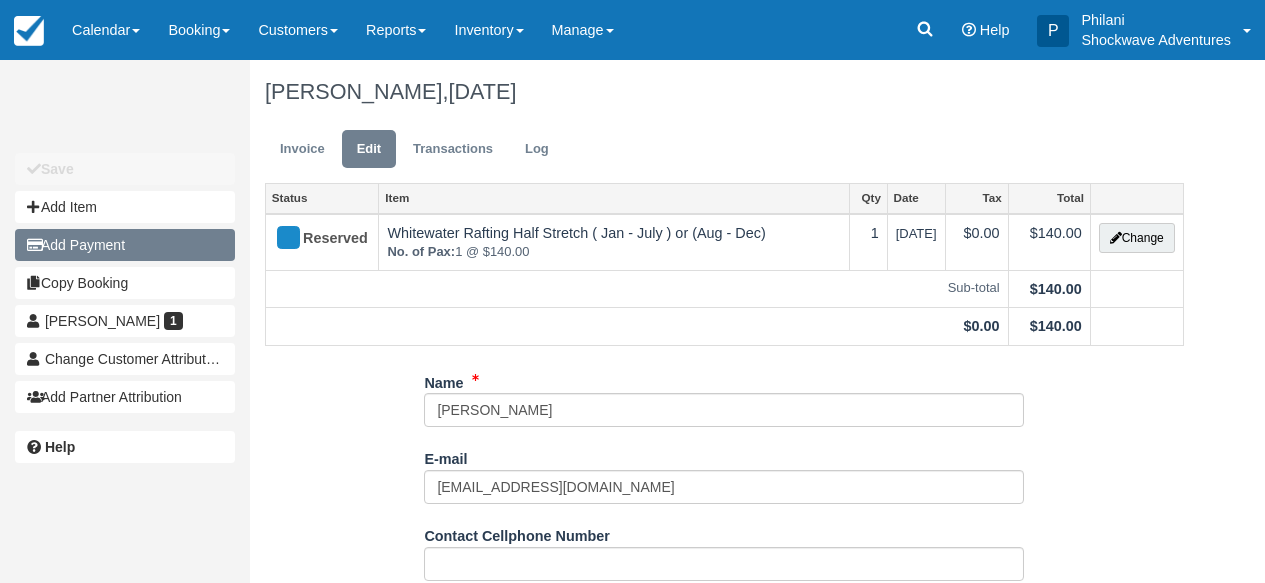 click on "Add Payment" at bounding box center [125, 245] 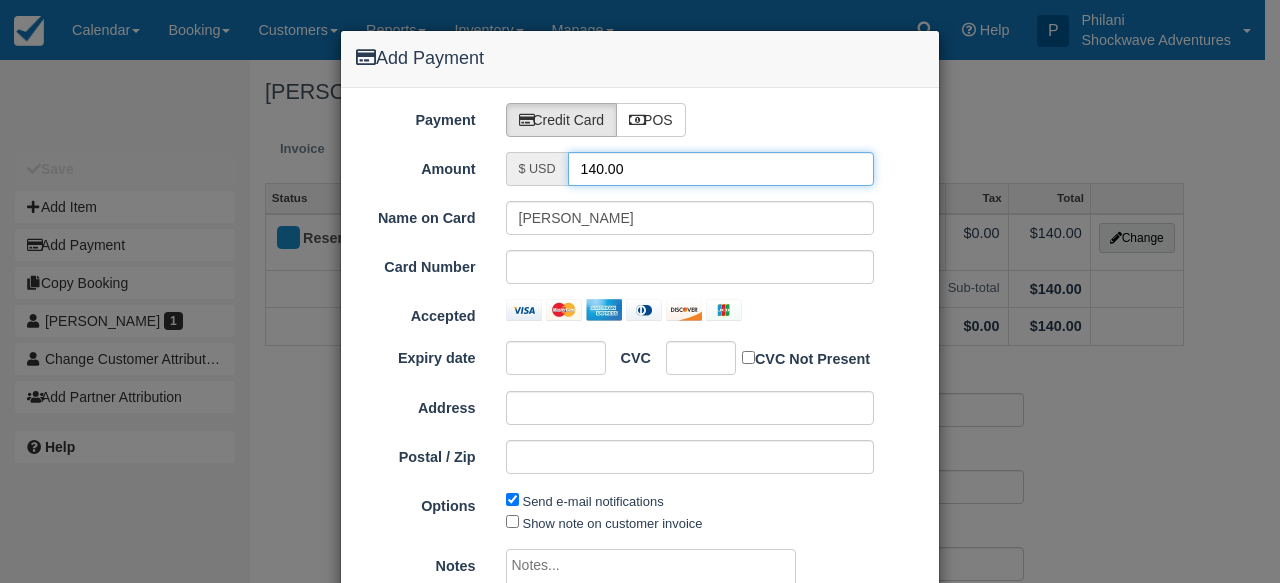 click on "140.00" at bounding box center [721, 169] 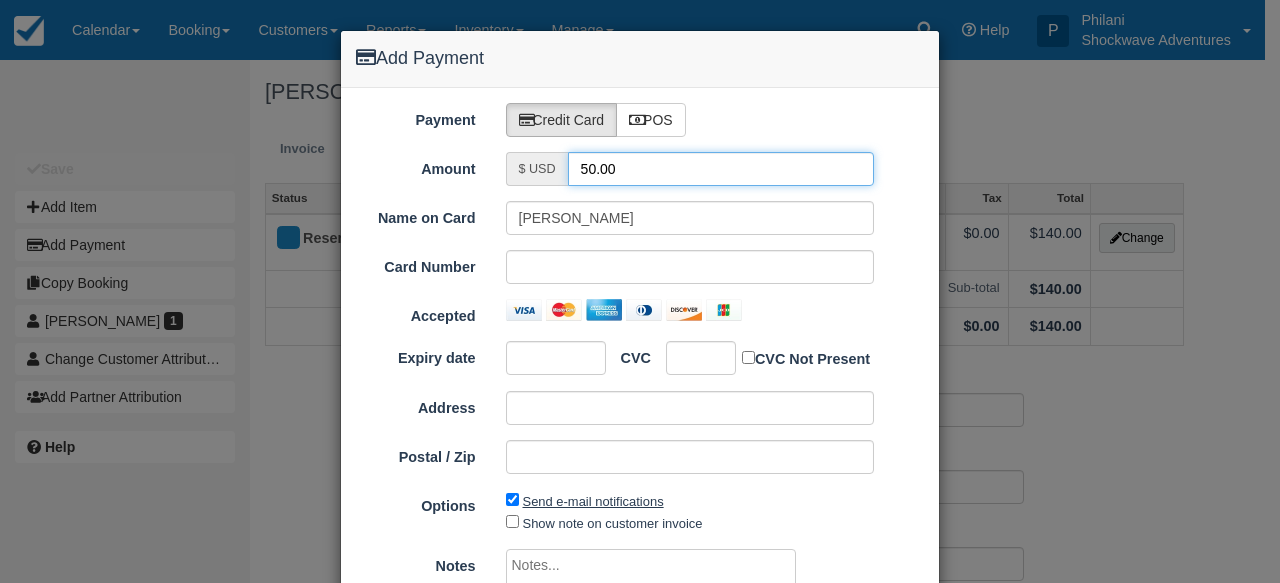 type on "50.00" 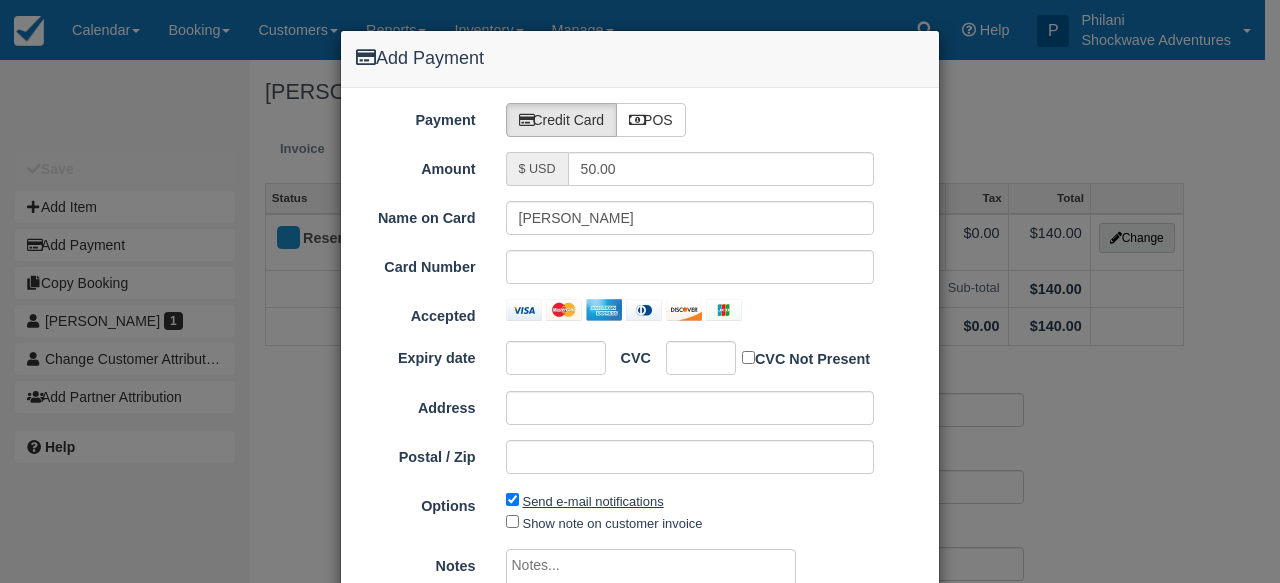 click on "Send e-mail notifications" at bounding box center [593, 501] 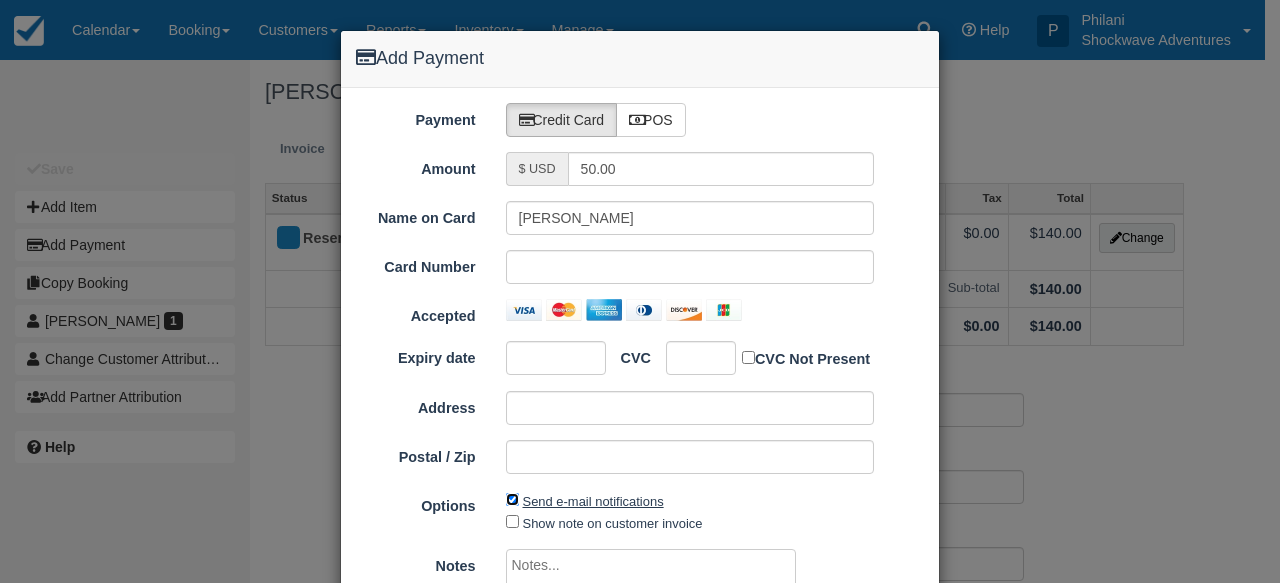 click on "Send e-mail notifications" at bounding box center [512, 499] 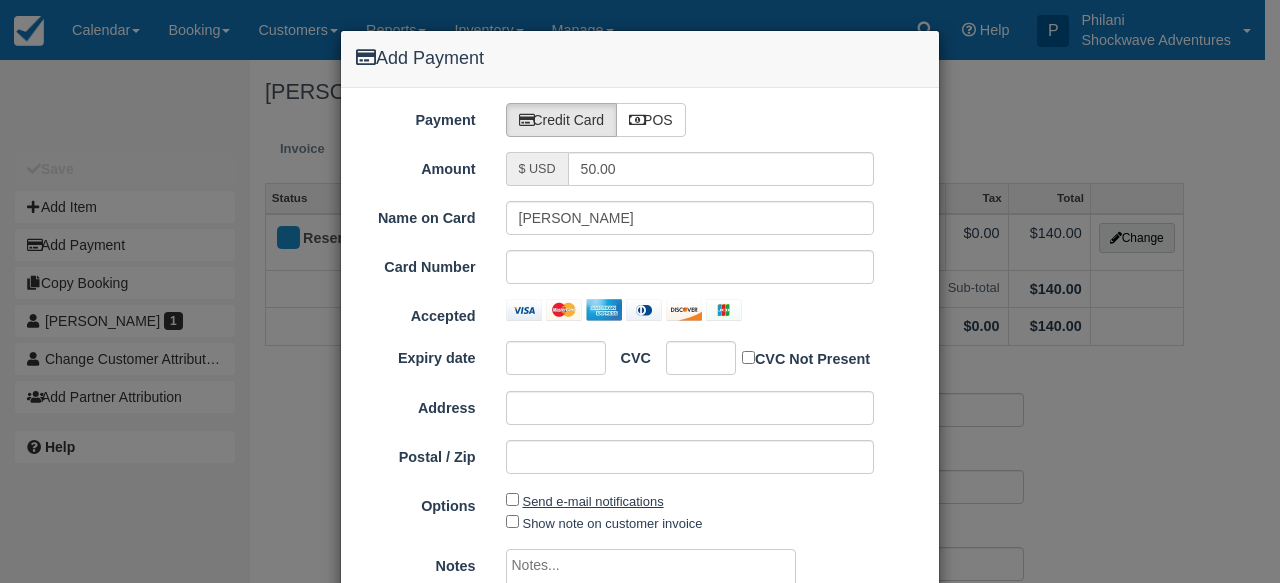 click on "Send e-mail notifications" at bounding box center (593, 501) 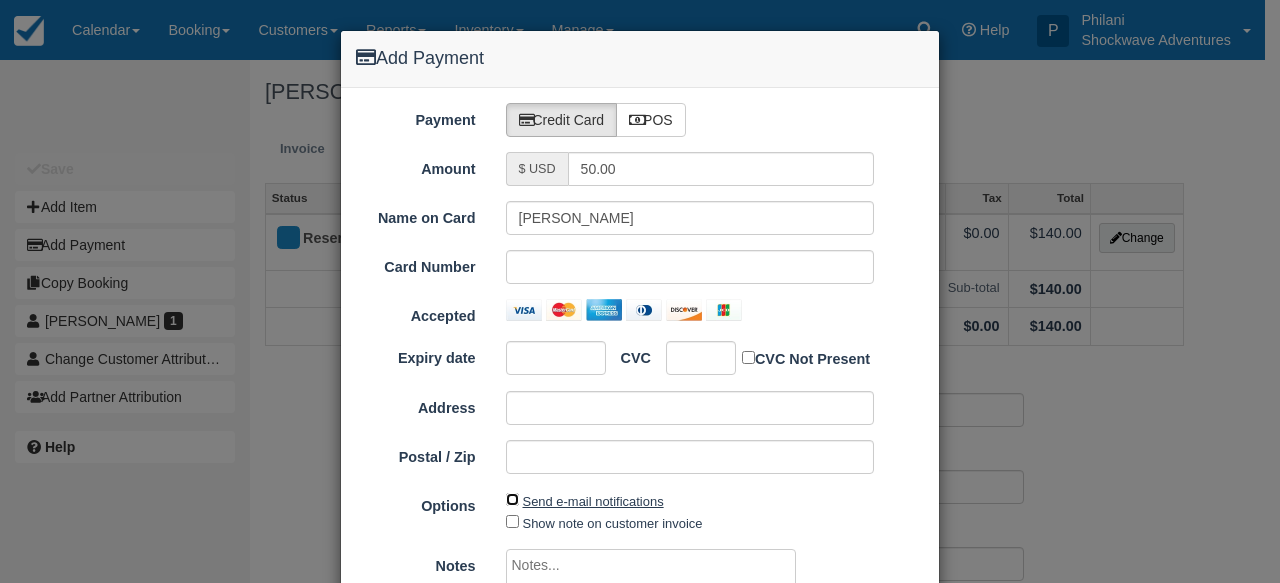 click on "Send e-mail notifications" at bounding box center [512, 499] 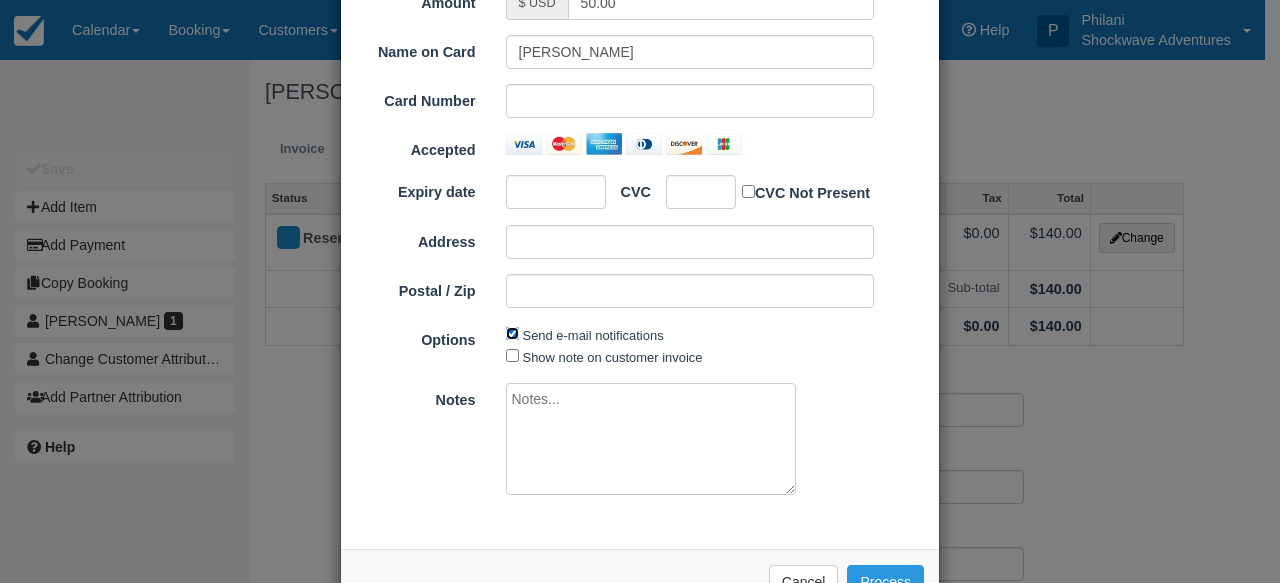 scroll, scrollTop: 180, scrollLeft: 0, axis: vertical 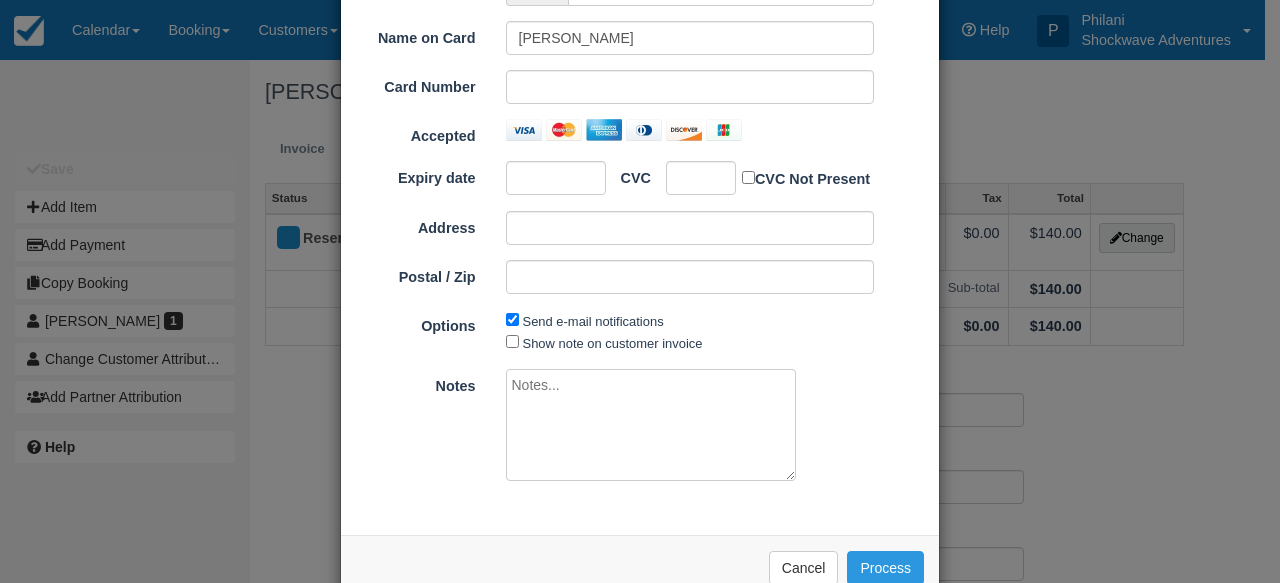 click on "POS" at bounding box center (651, -60) 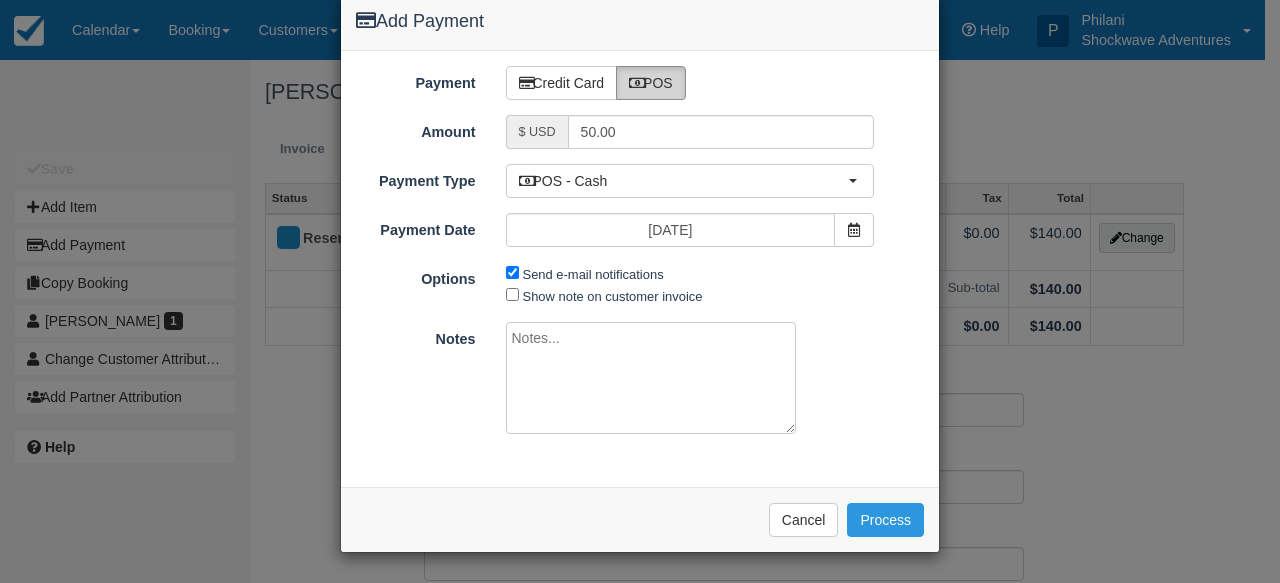 radio on "true" 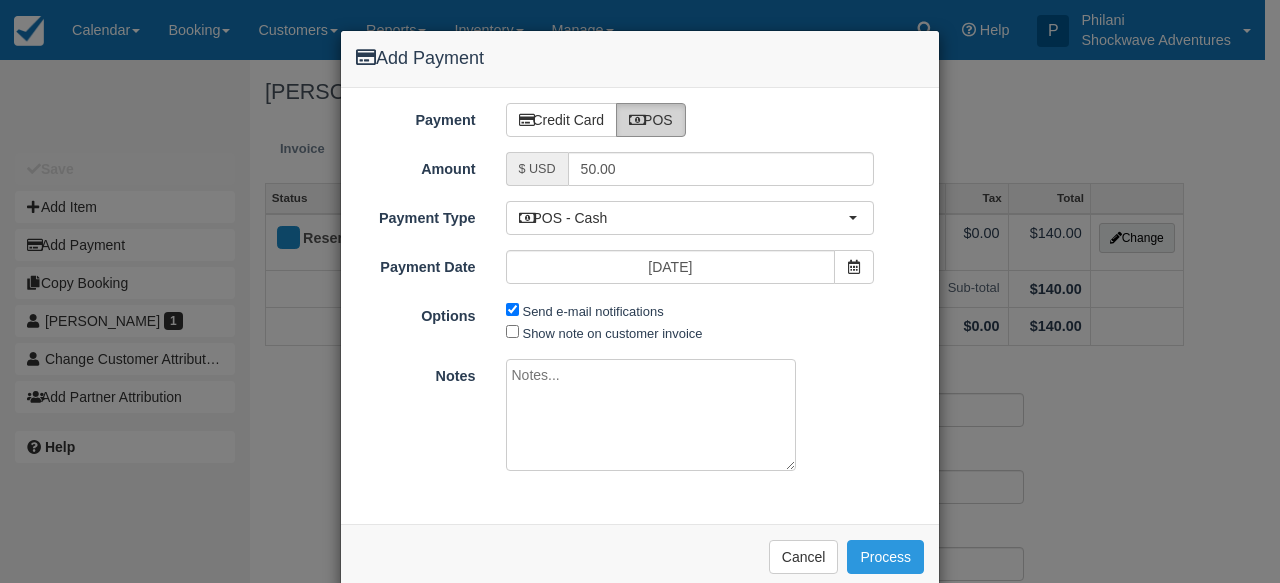 click at bounding box center (651, 415) 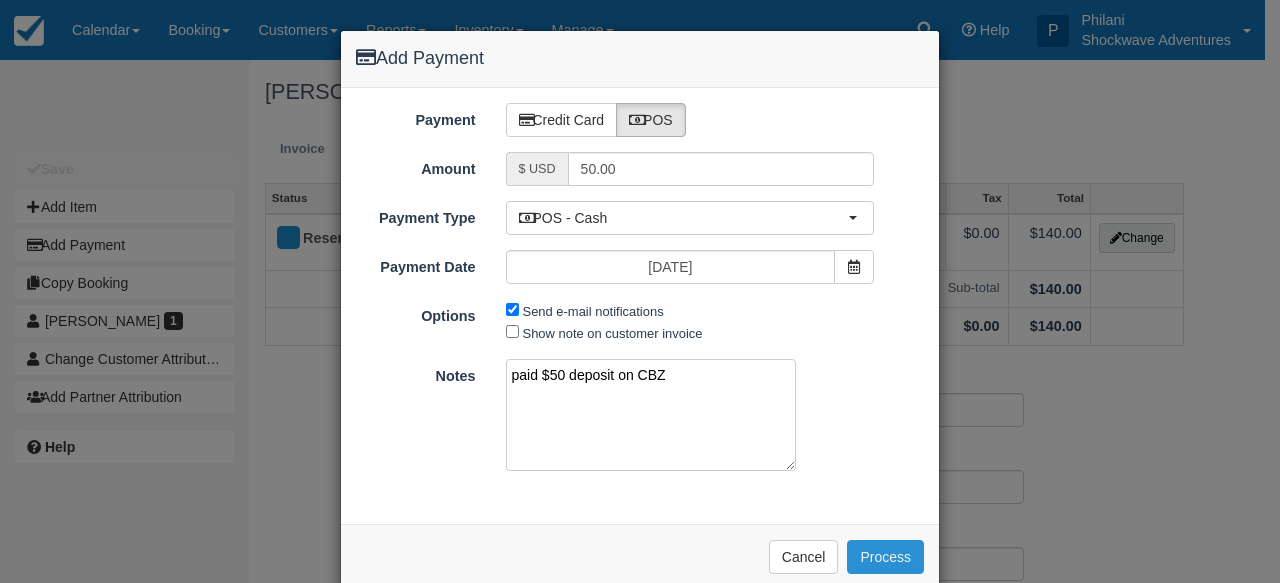 type on "paid $50 deposit on CBZ" 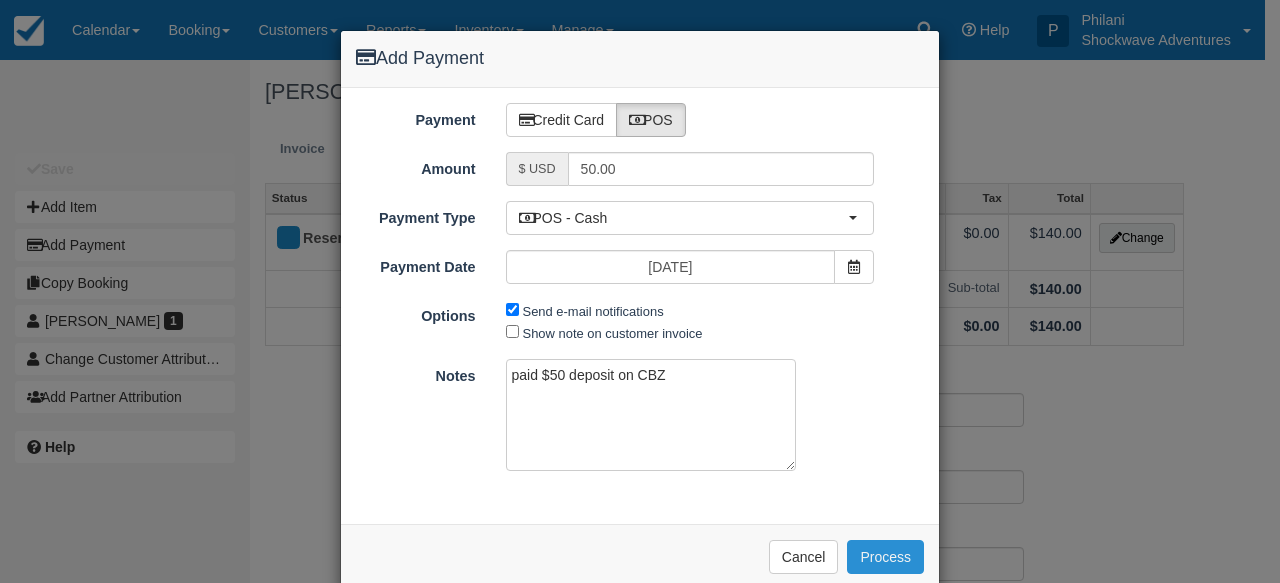 click on "Process" at bounding box center (885, 557) 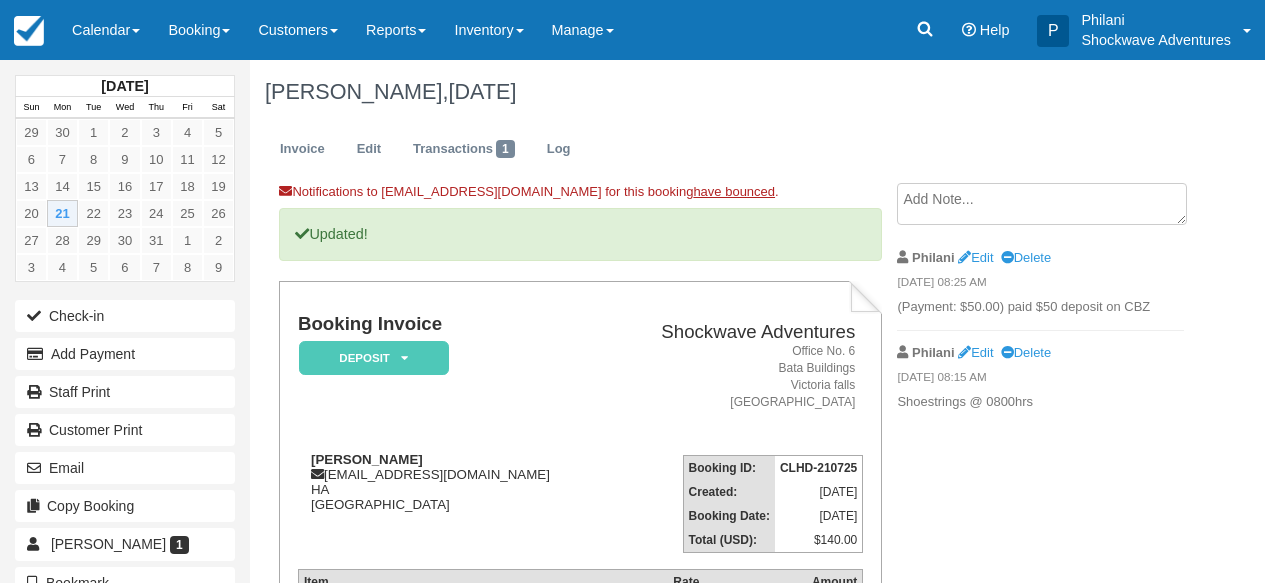 scroll, scrollTop: 0, scrollLeft: 0, axis: both 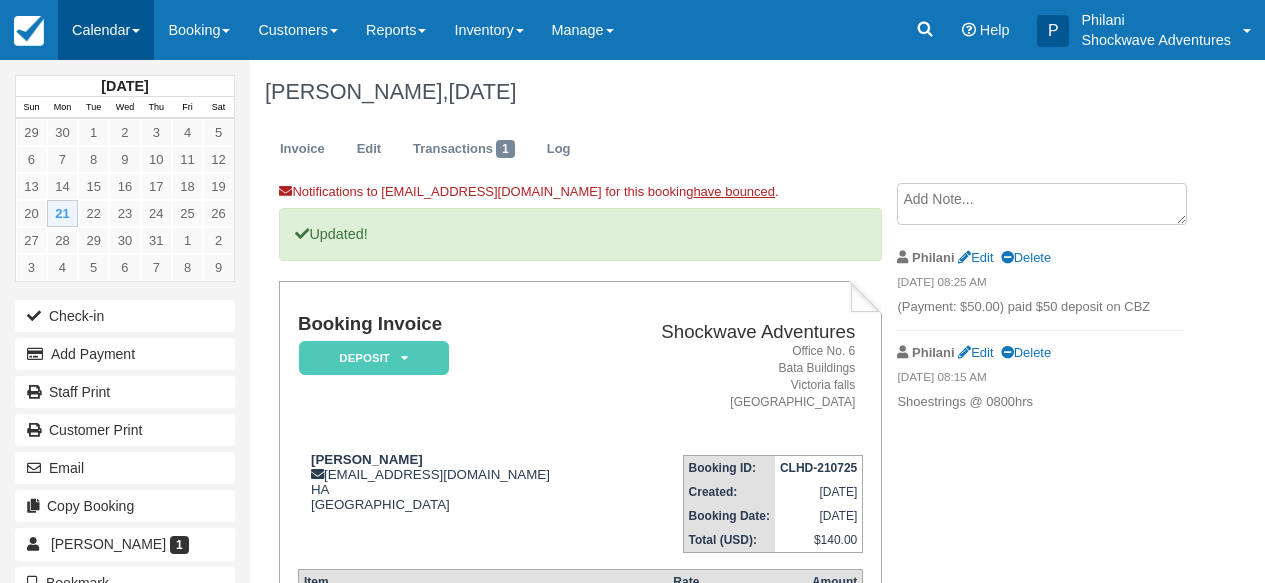 click on "Calendar" at bounding box center [106, 30] 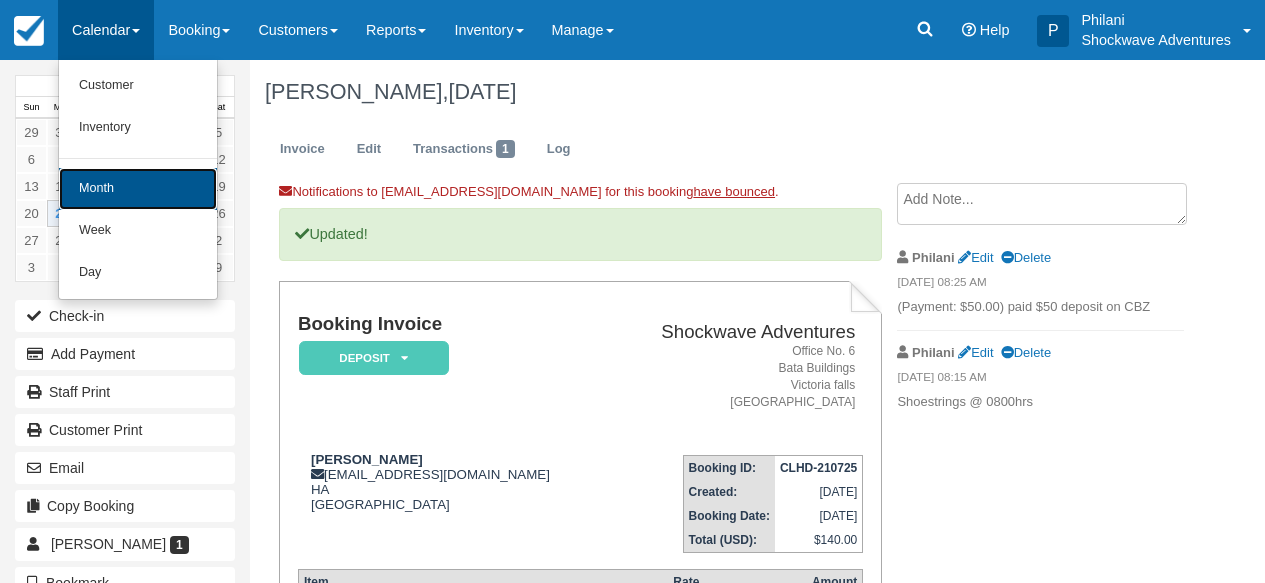 click on "Month" at bounding box center [138, 189] 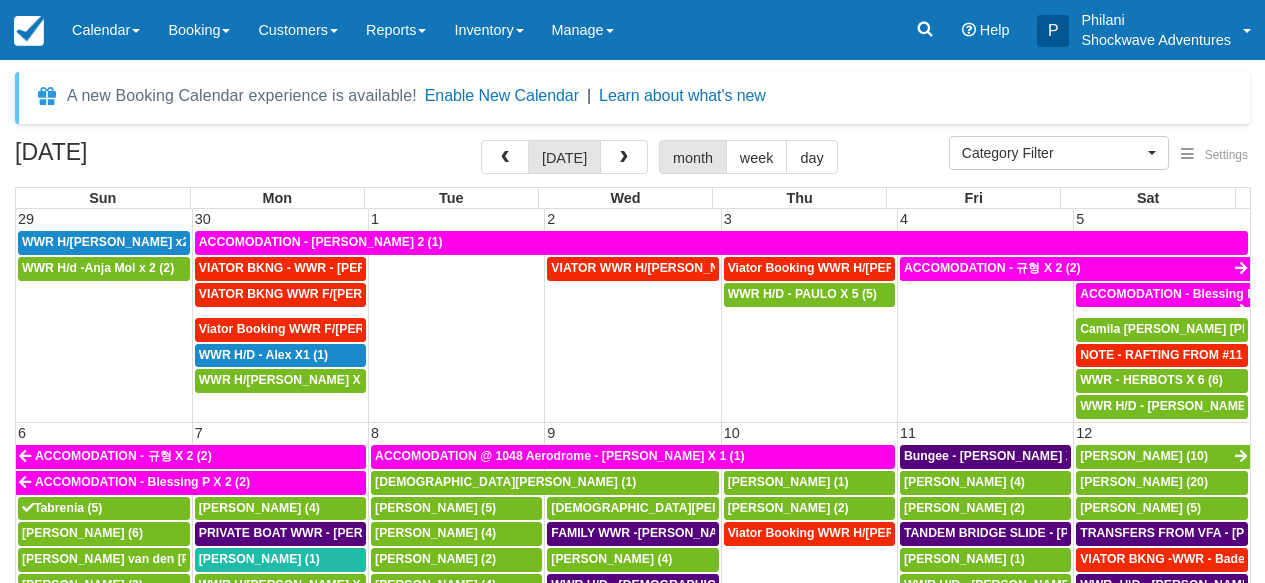 select 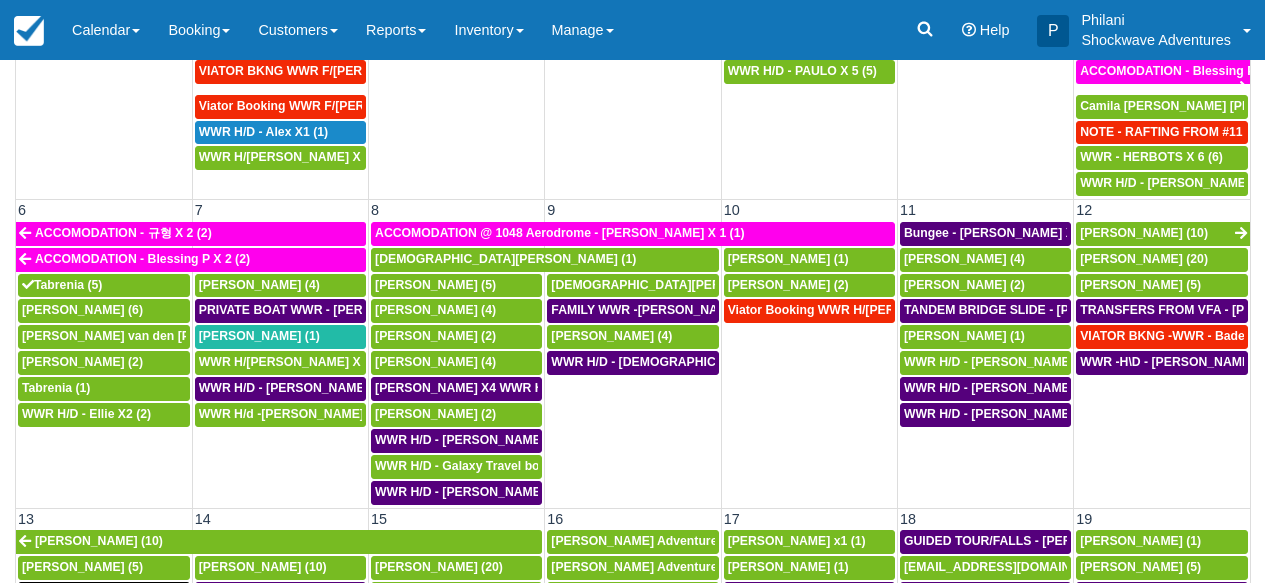 scroll, scrollTop: 319, scrollLeft: 0, axis: vertical 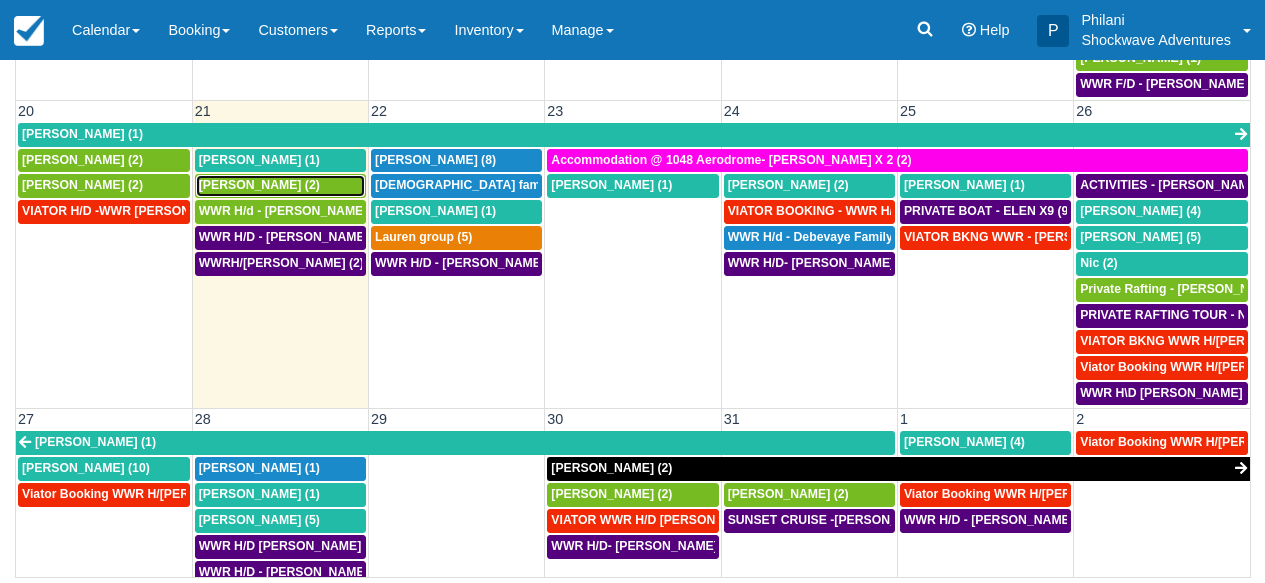 click on "[PERSON_NAME] (2)" at bounding box center (259, 185) 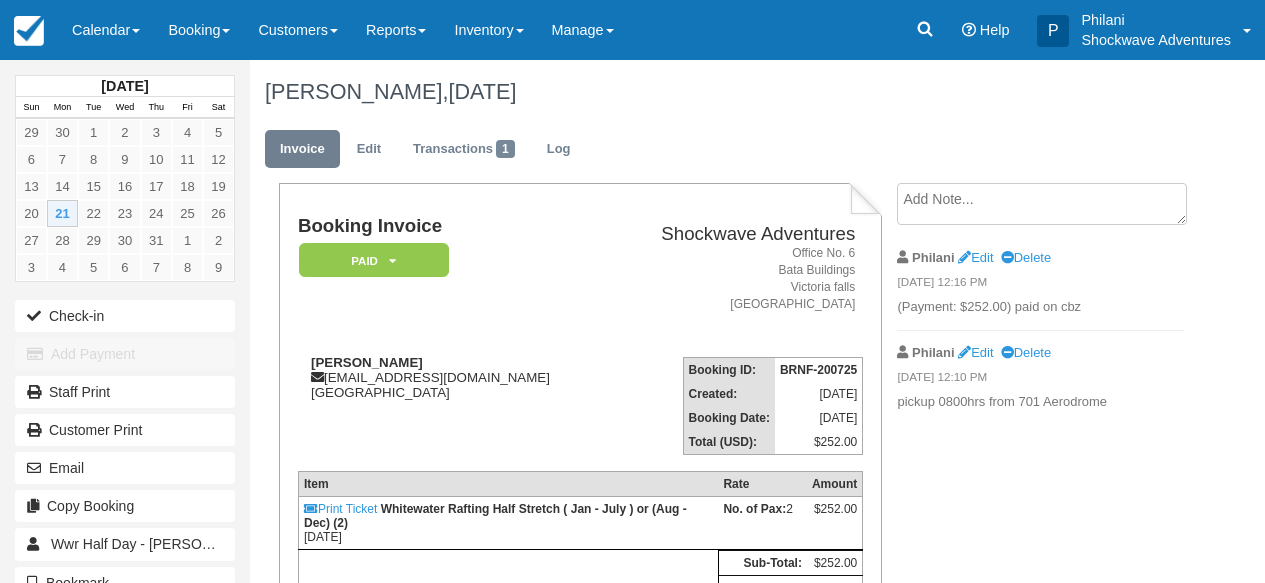 scroll, scrollTop: 32, scrollLeft: 0, axis: vertical 